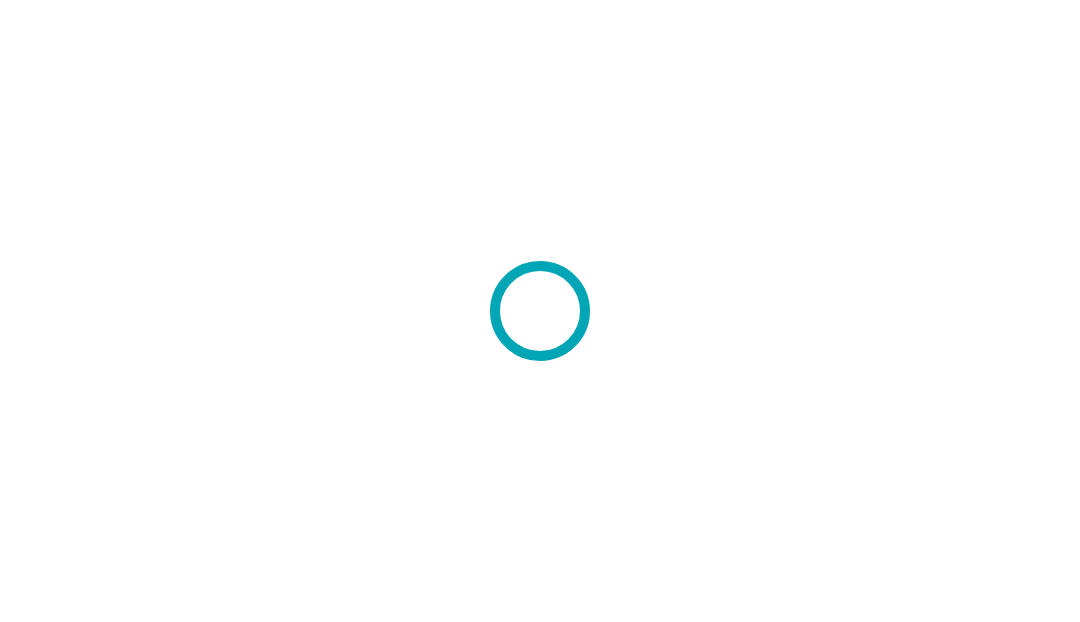 scroll, scrollTop: 0, scrollLeft: 0, axis: both 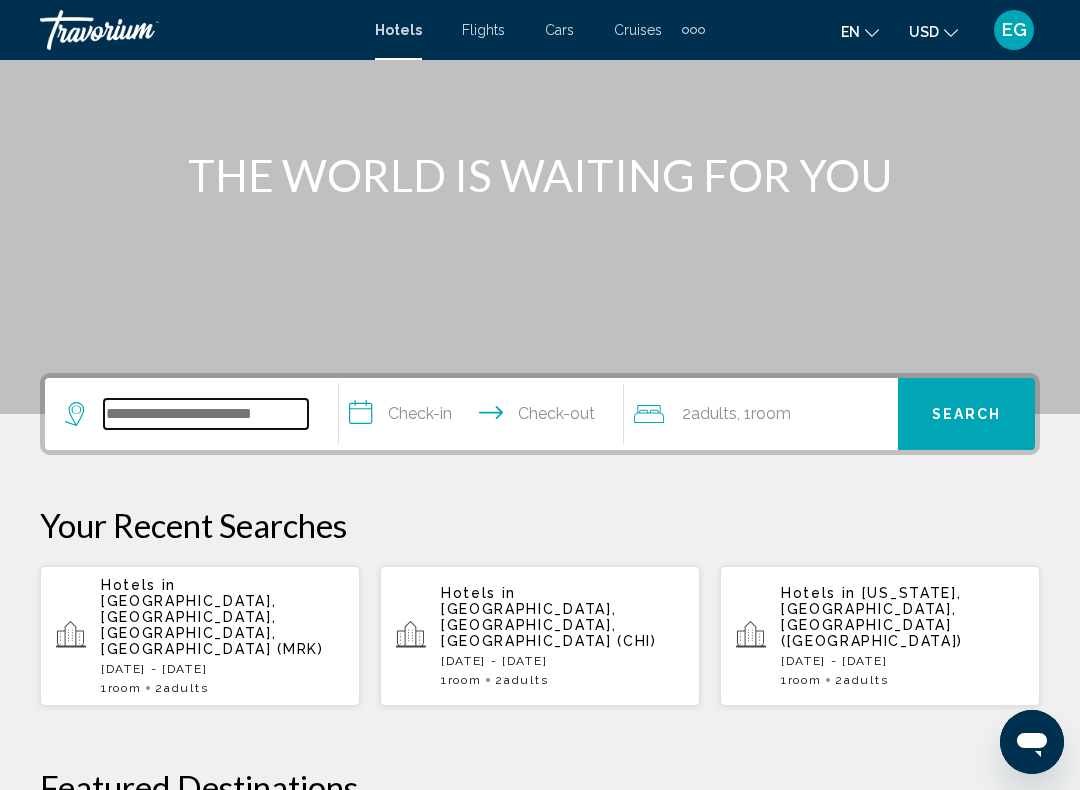 click at bounding box center (206, 414) 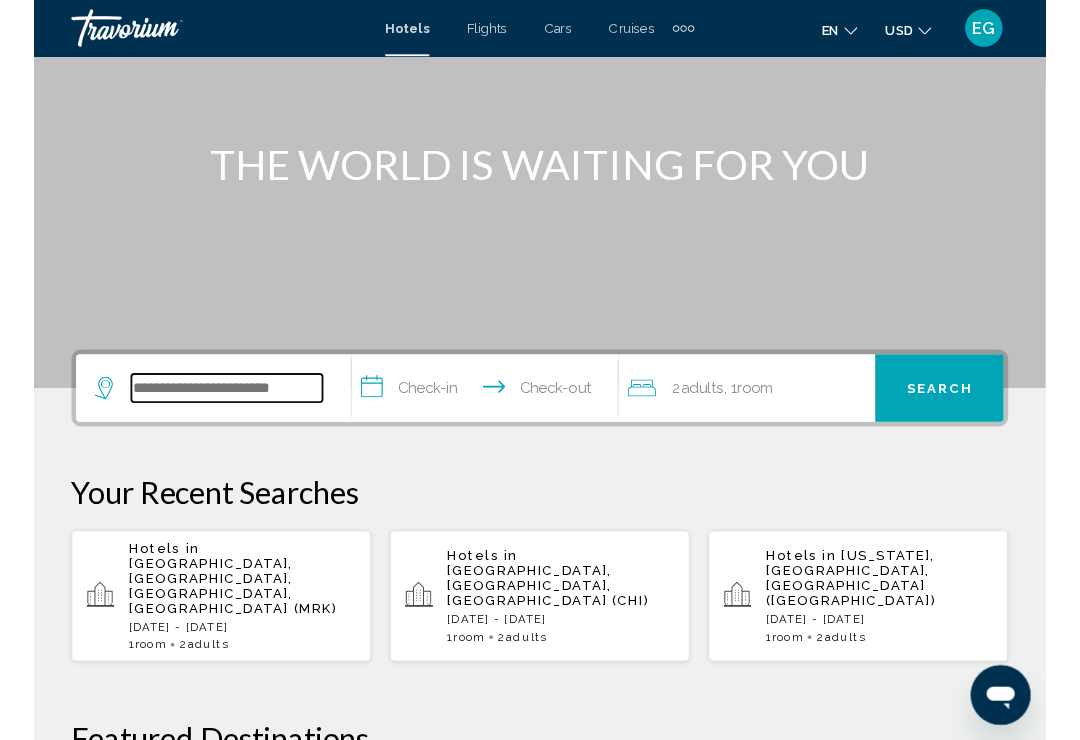 scroll, scrollTop: 185, scrollLeft: 0, axis: vertical 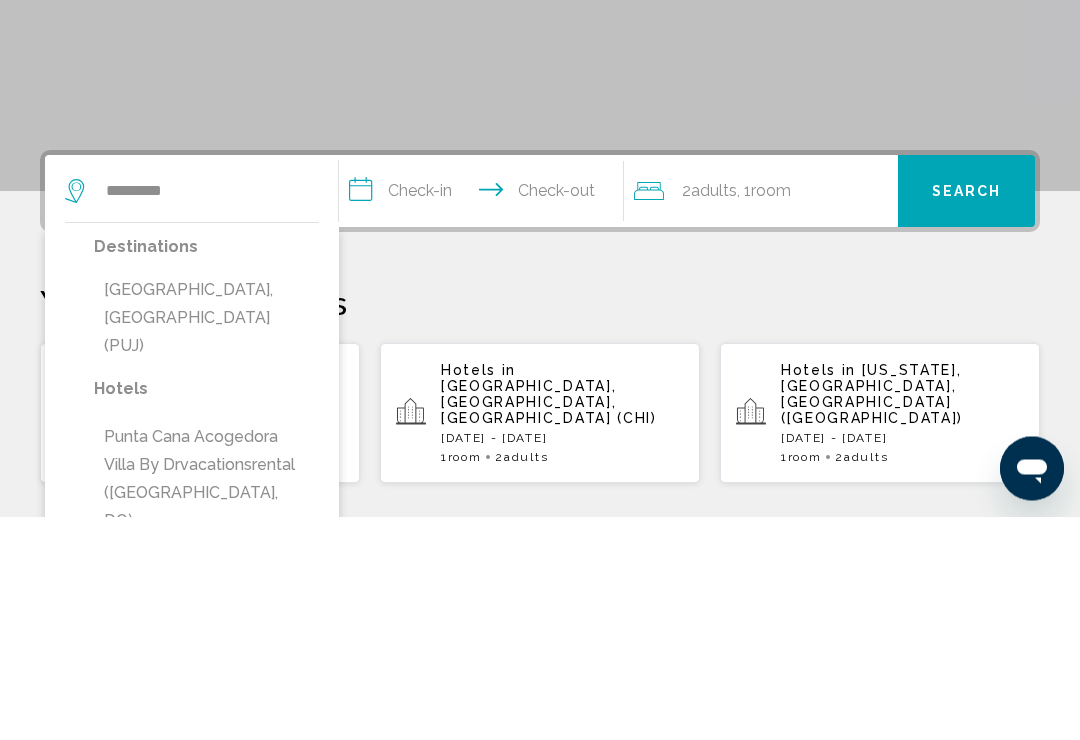 click on "[GEOGRAPHIC_DATA], [GEOGRAPHIC_DATA] (PUJ)" at bounding box center [206, 542] 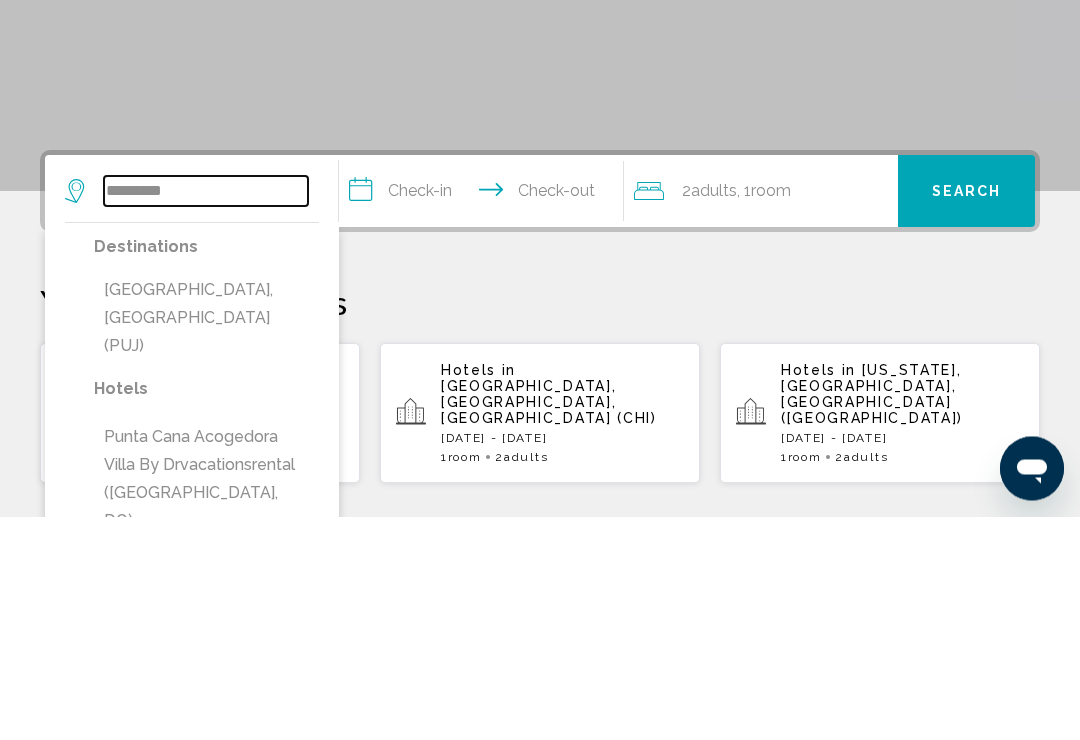 type on "**********" 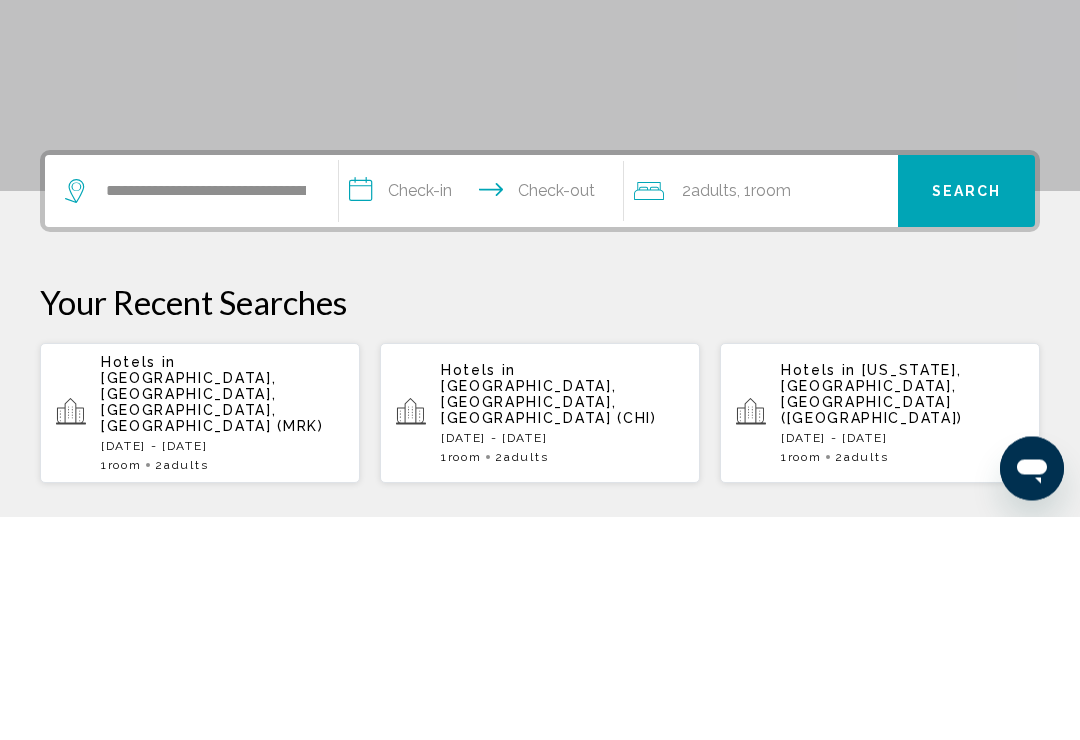 click on "**********" at bounding box center (485, 418) 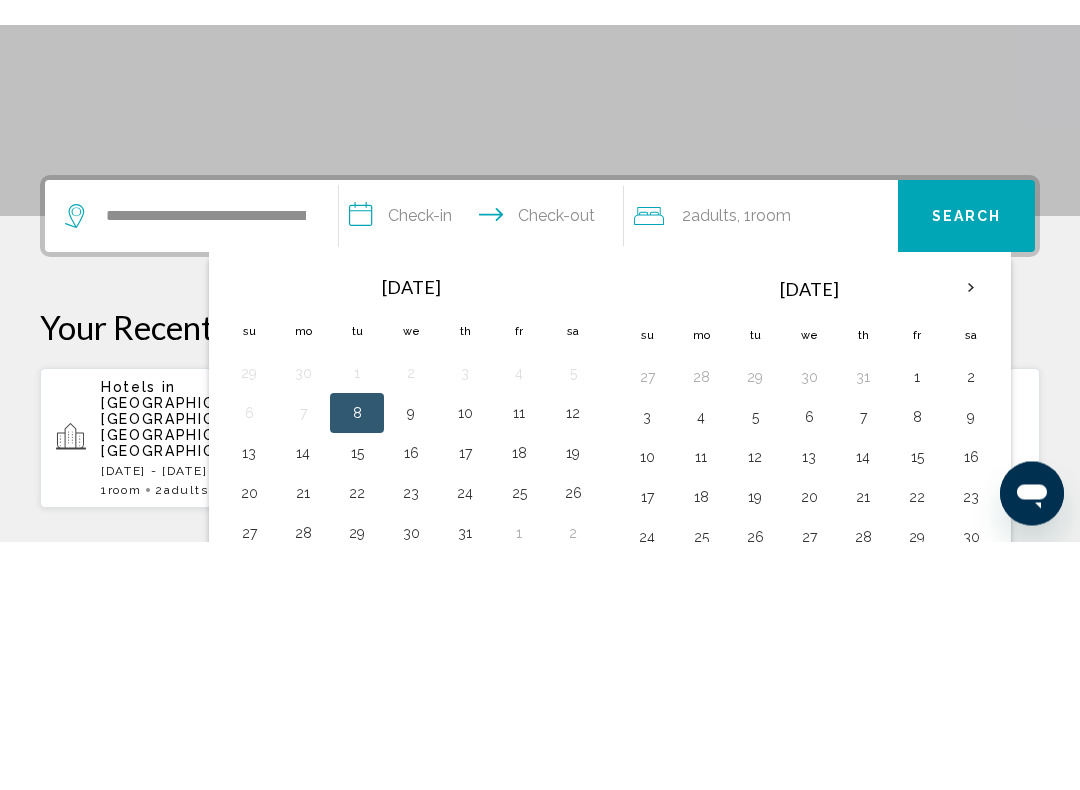 scroll, scrollTop: 494, scrollLeft: 0, axis: vertical 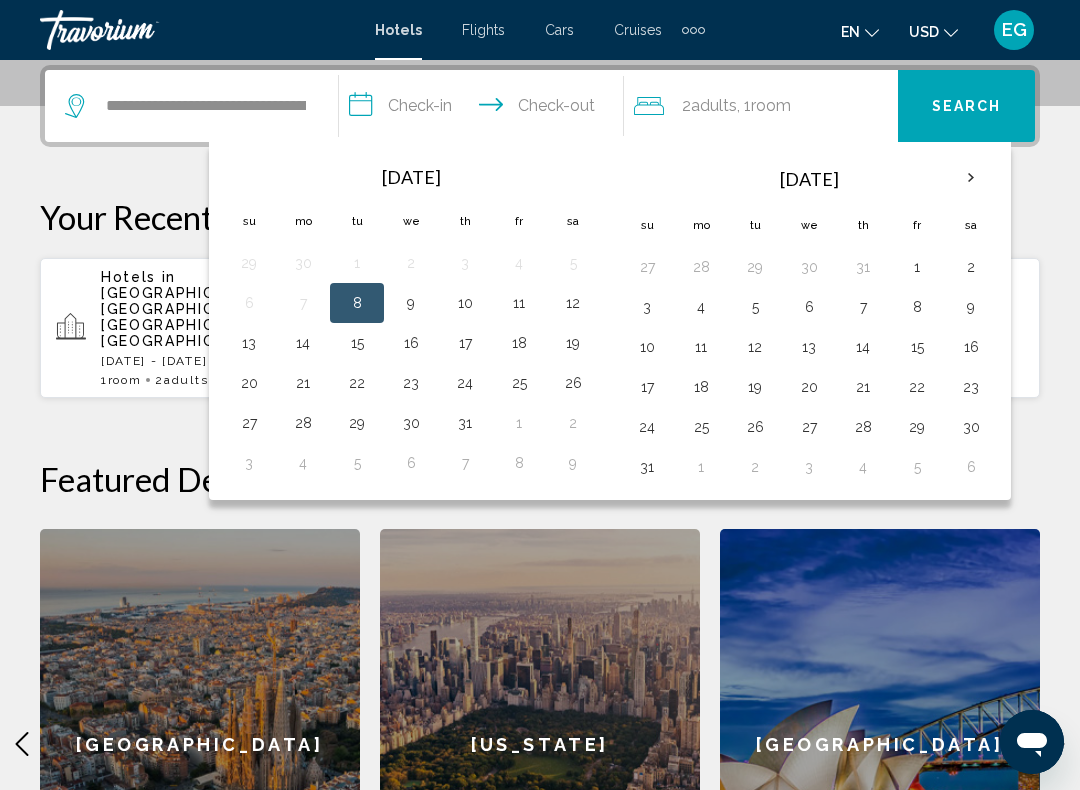 click on "8" at bounding box center (917, 307) 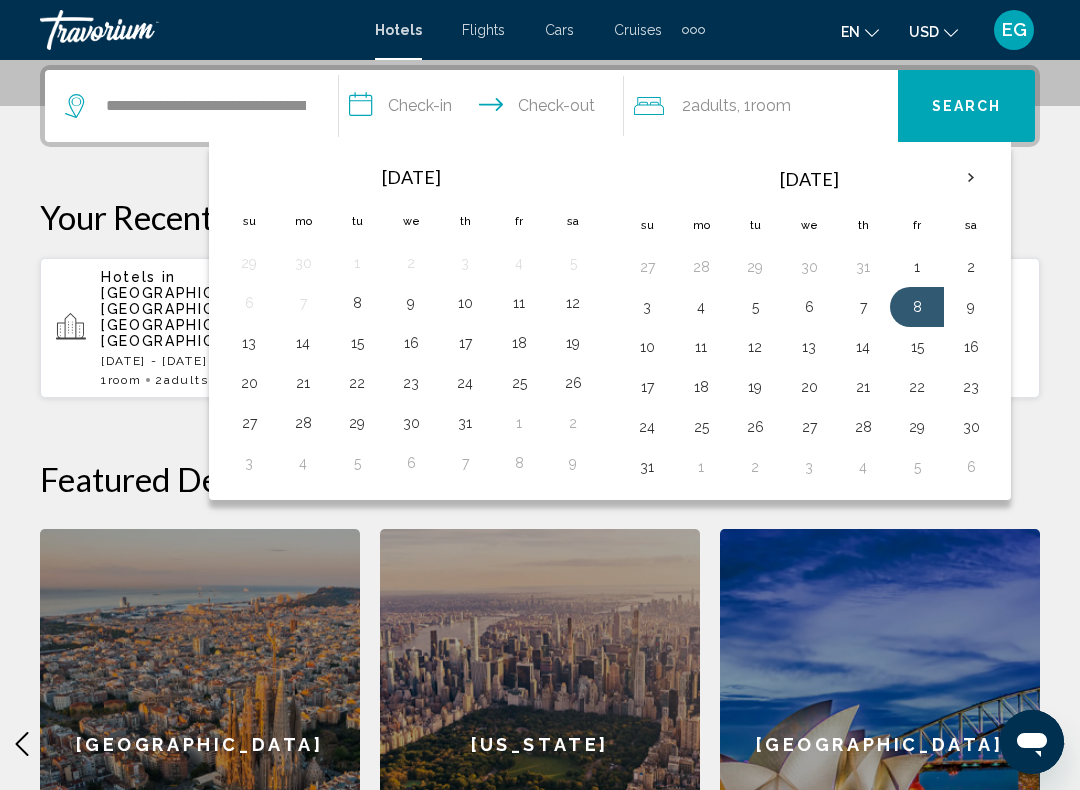 click on "11" at bounding box center [701, 347] 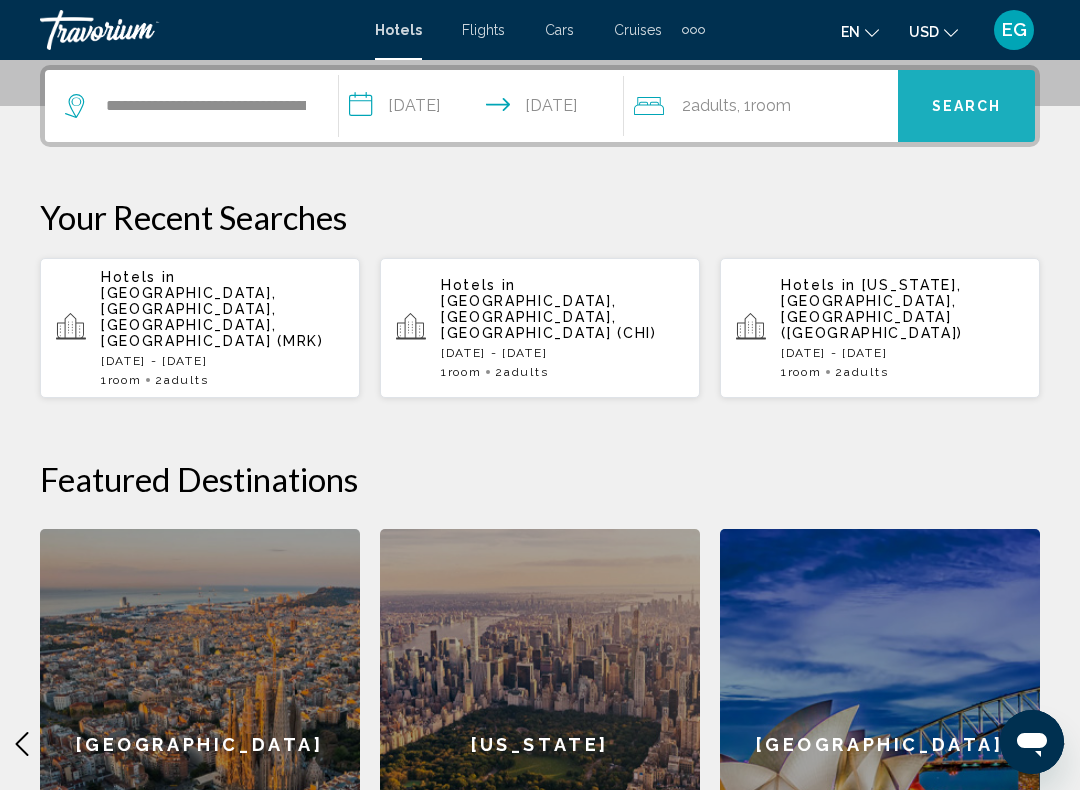click on "Search" at bounding box center (967, 107) 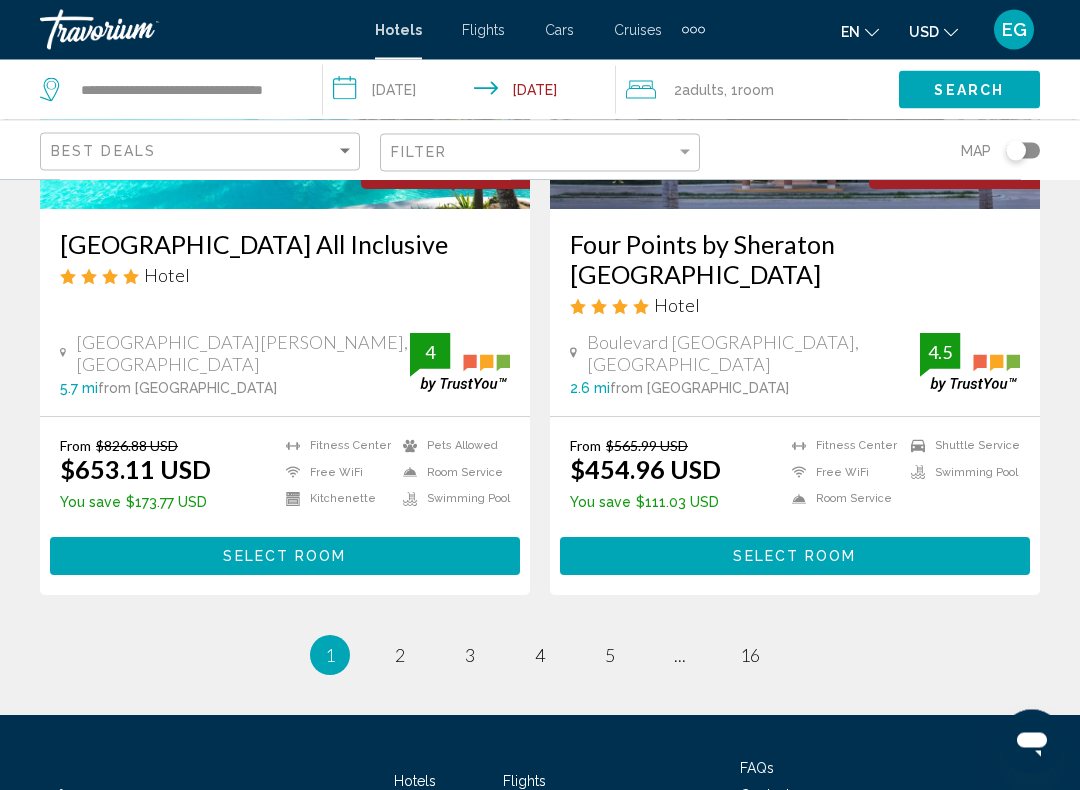 scroll, scrollTop: 4056, scrollLeft: 0, axis: vertical 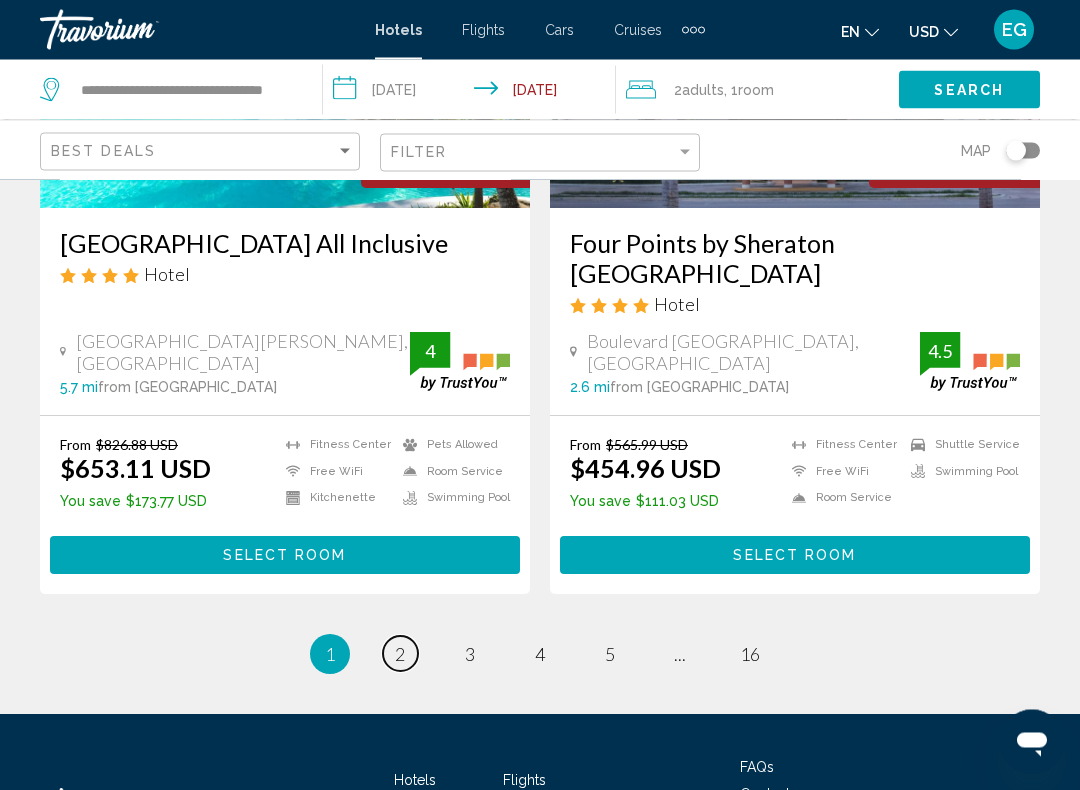 click on "page  2" at bounding box center (400, 654) 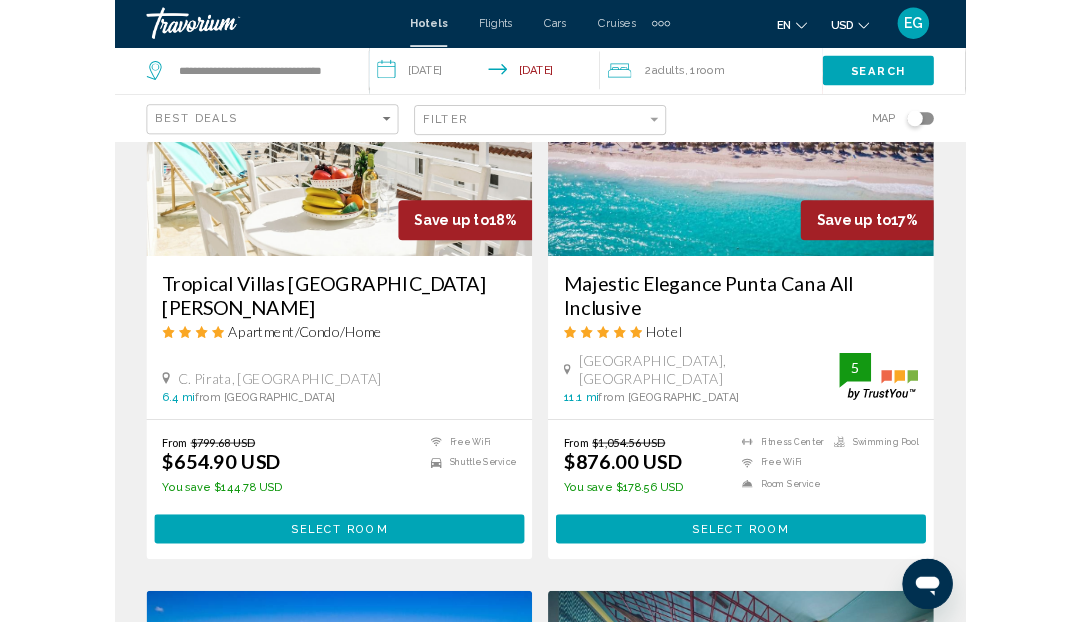 scroll, scrollTop: 0, scrollLeft: 0, axis: both 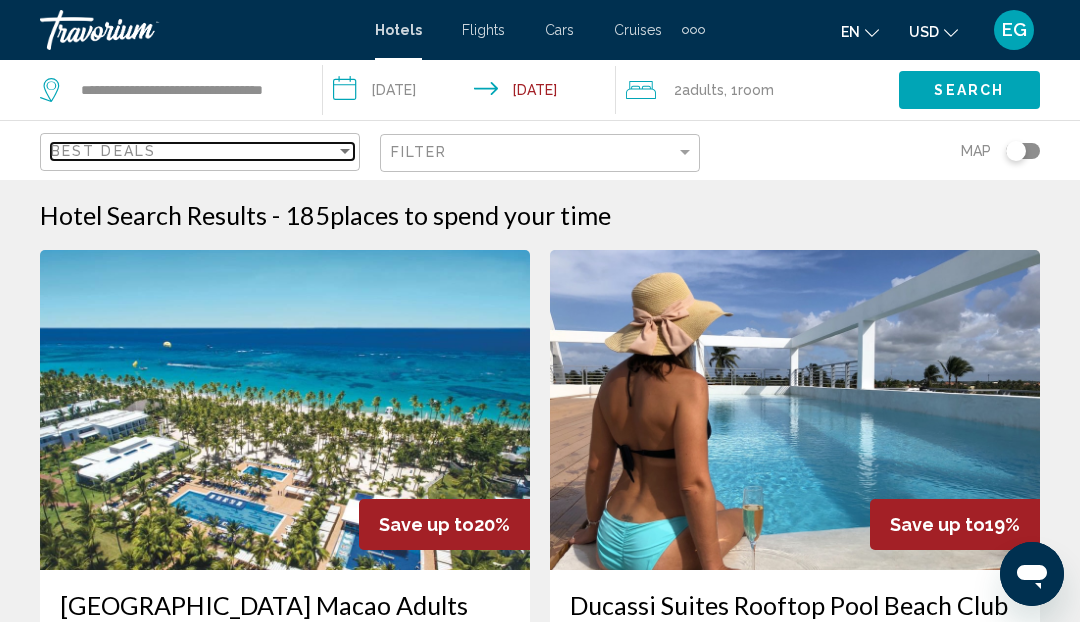 click on "Best Deals" at bounding box center [193, 151] 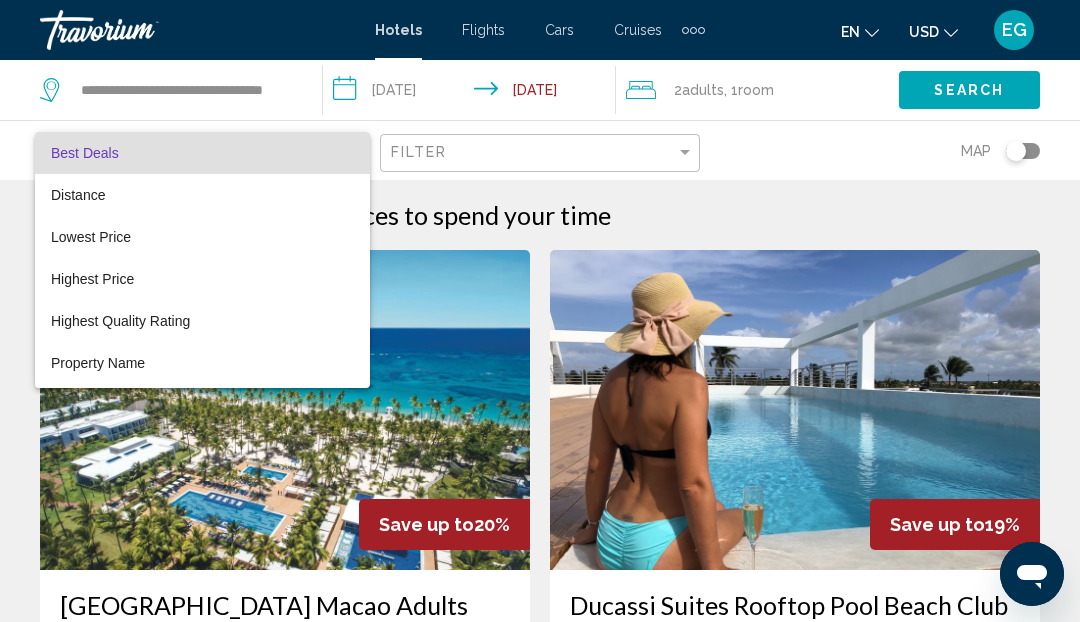 click at bounding box center (540, 311) 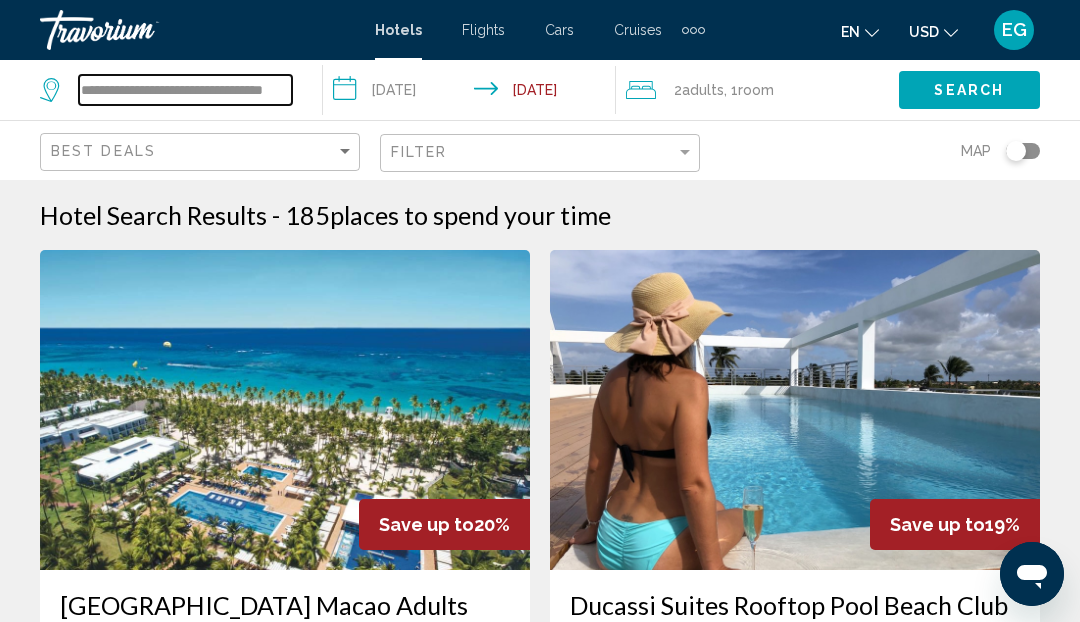 click on "**********" at bounding box center [185, 90] 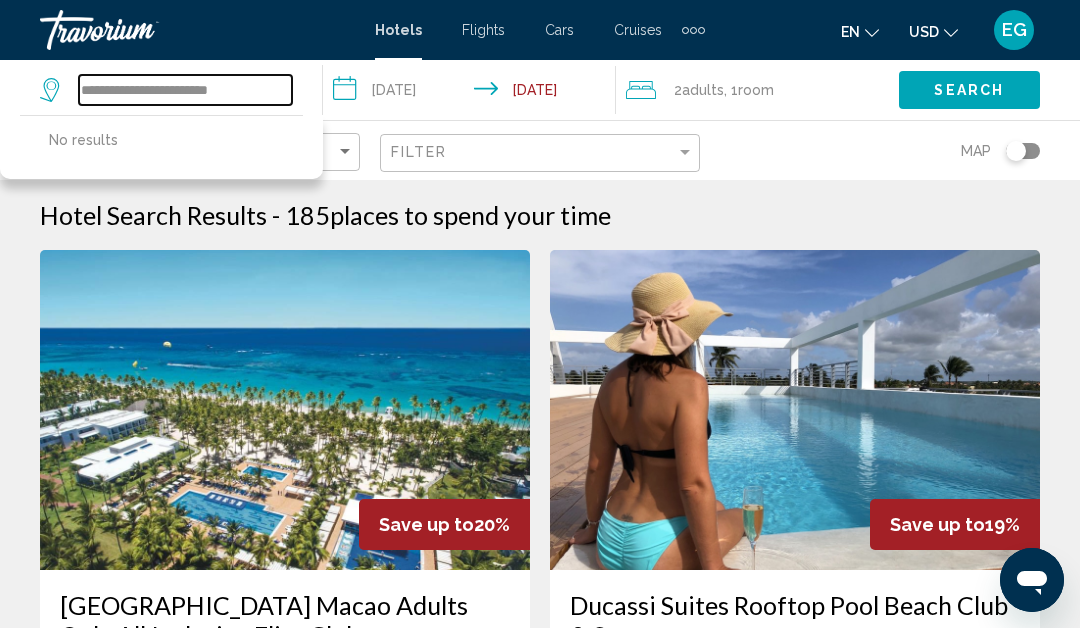 type on "**********" 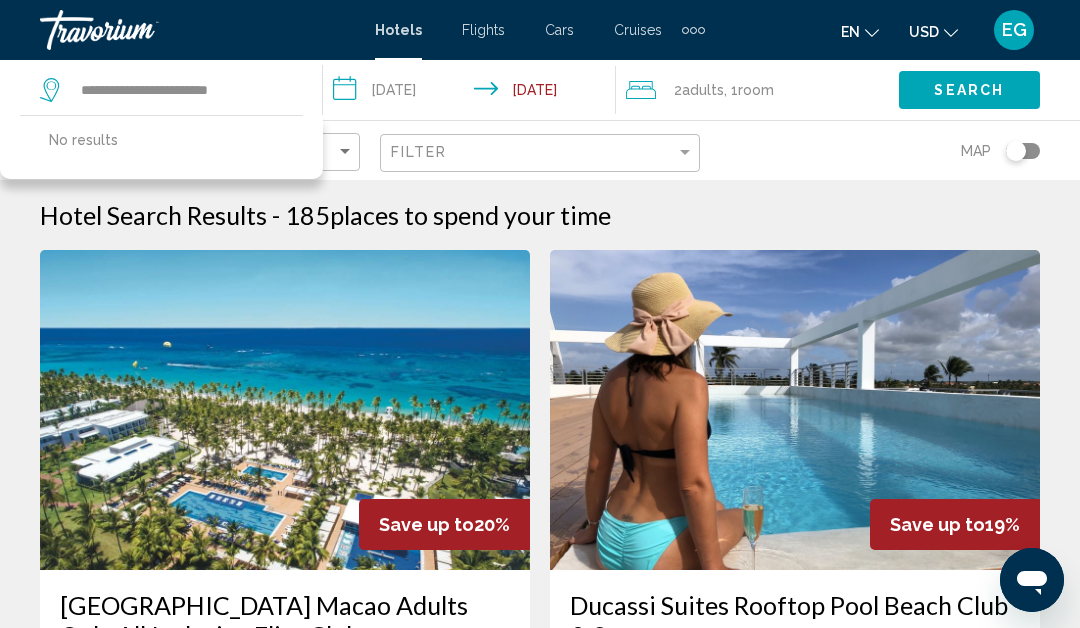 click on "**********" at bounding box center (473, 93) 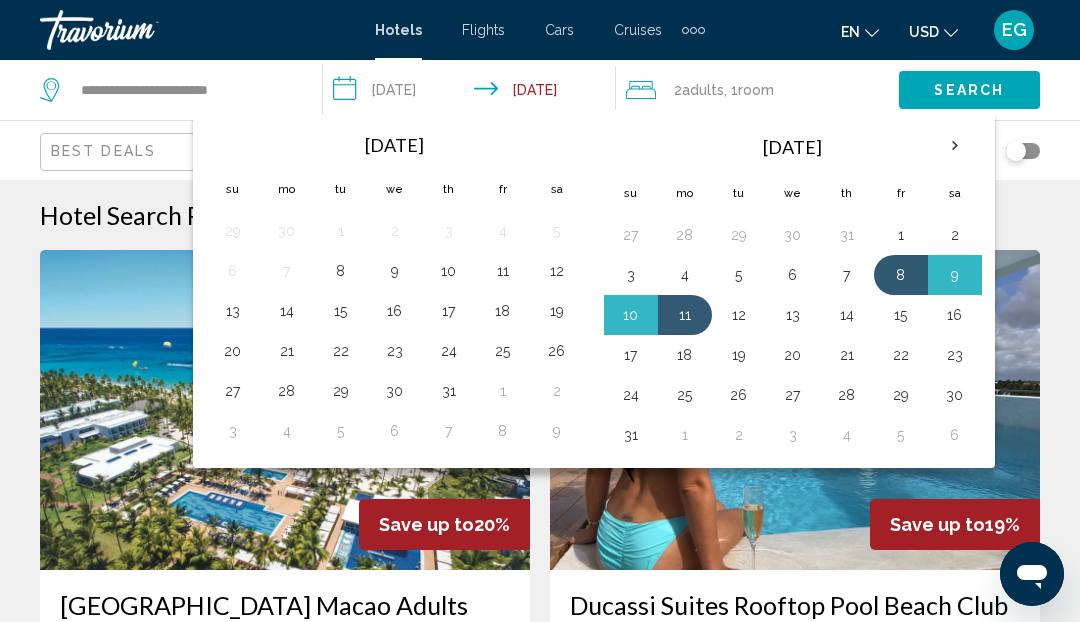 click on "11" at bounding box center [503, 271] 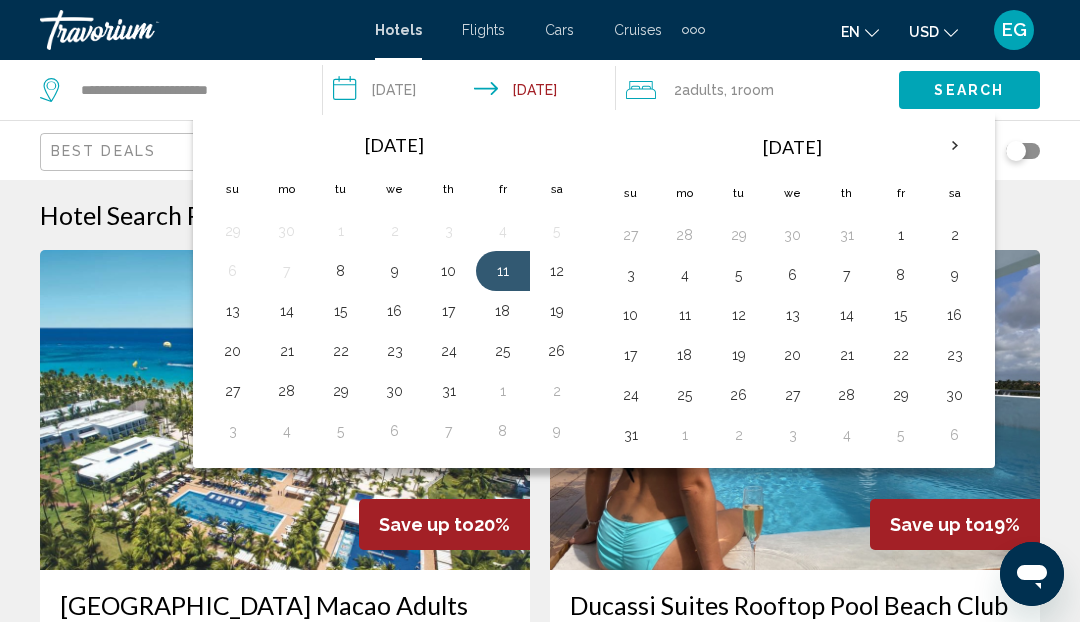 click on "14" at bounding box center [287, 311] 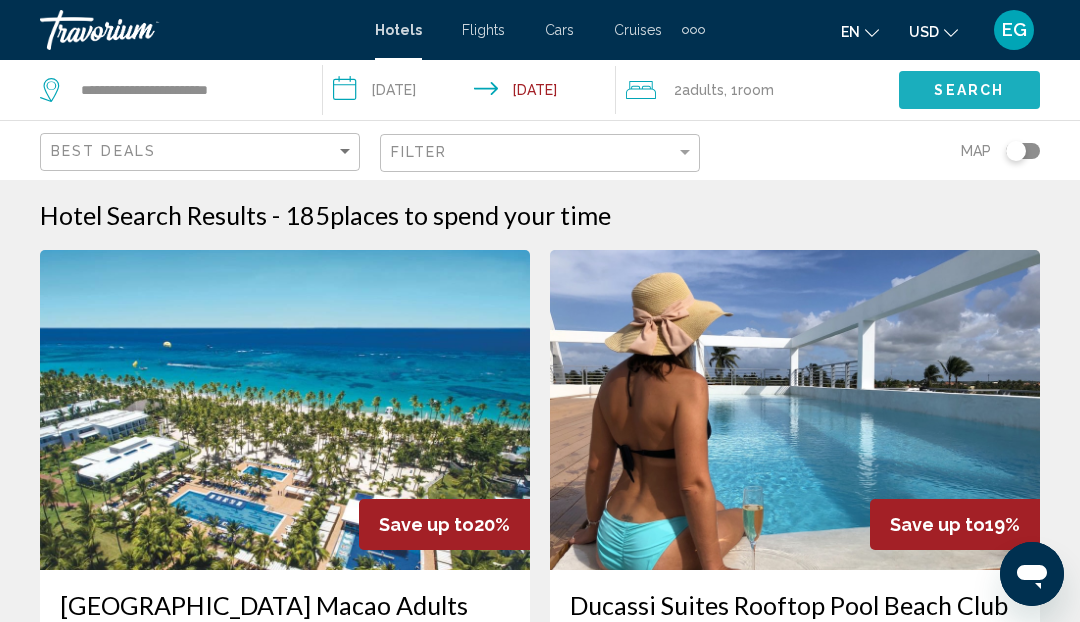 click on "Search" 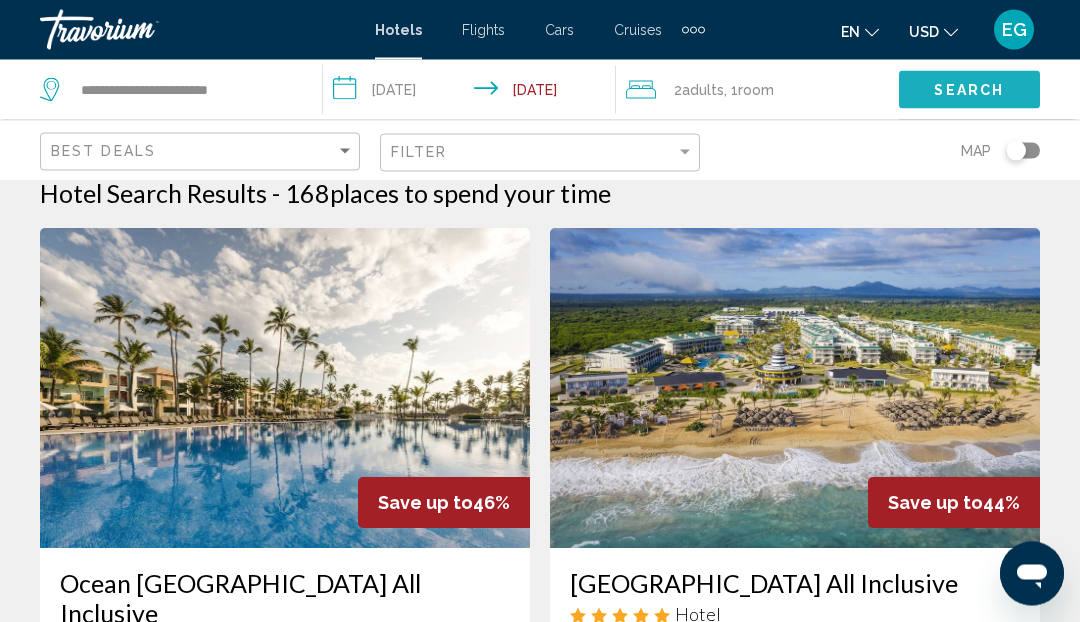 scroll, scrollTop: 22, scrollLeft: 0, axis: vertical 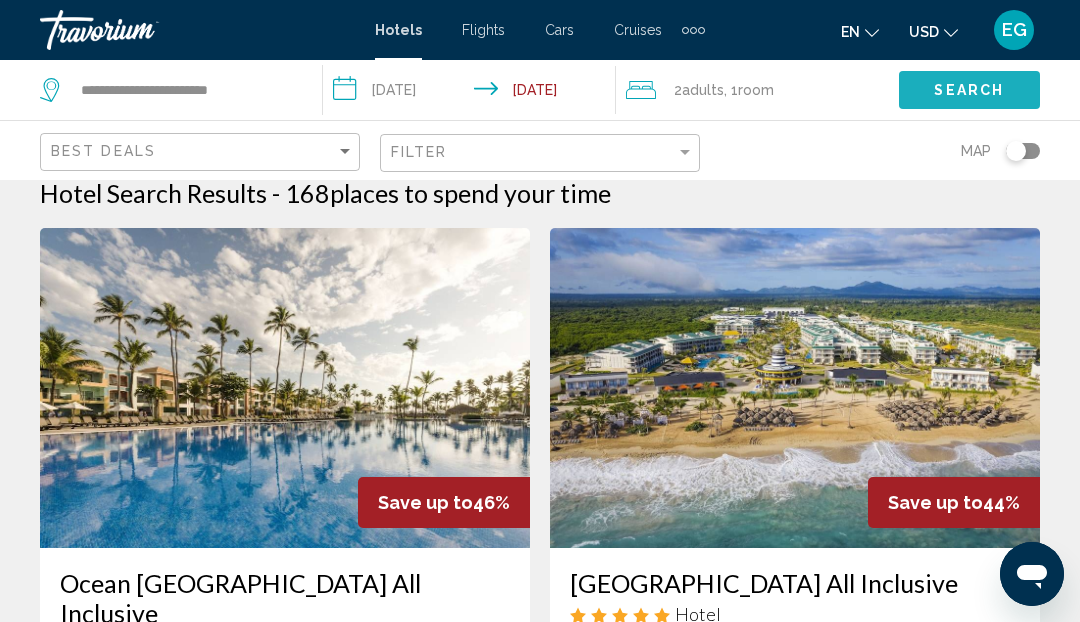 click on "Search" 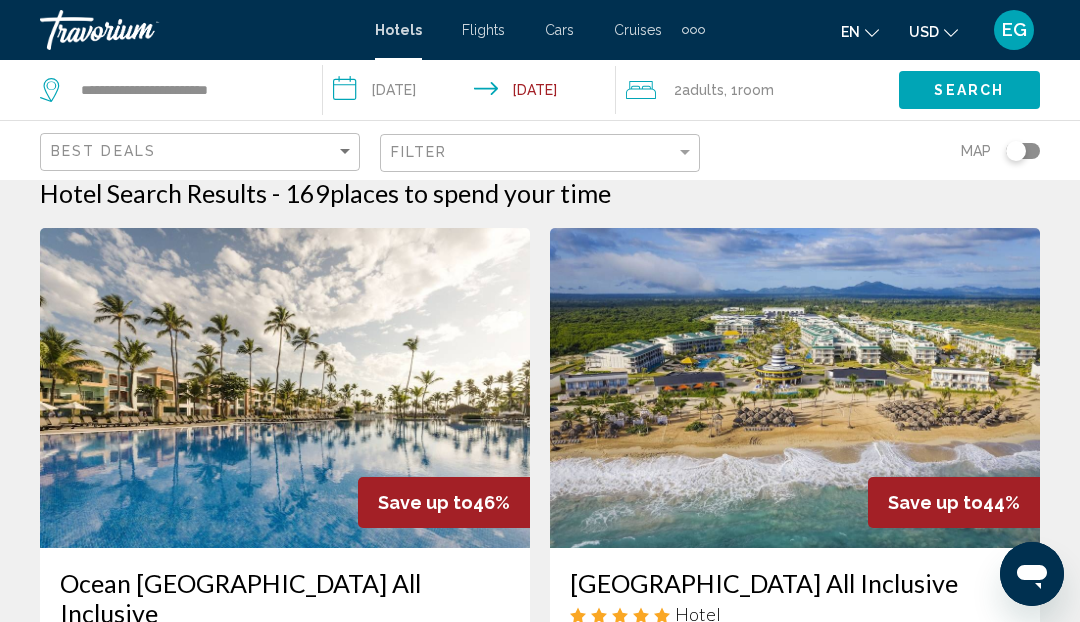 scroll, scrollTop: 0, scrollLeft: 0, axis: both 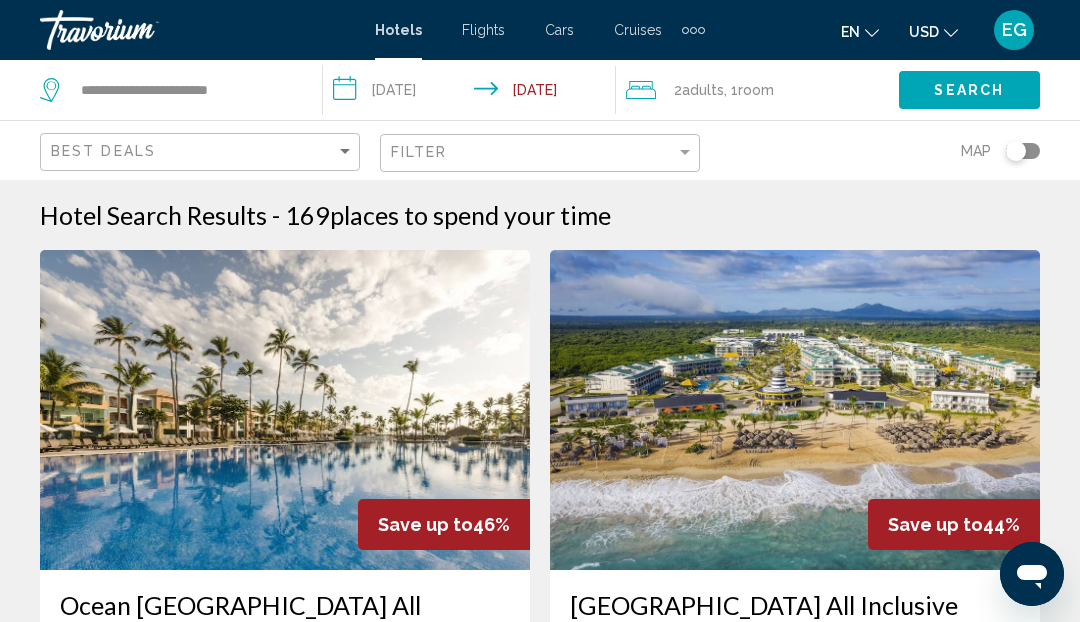 click on "Search" 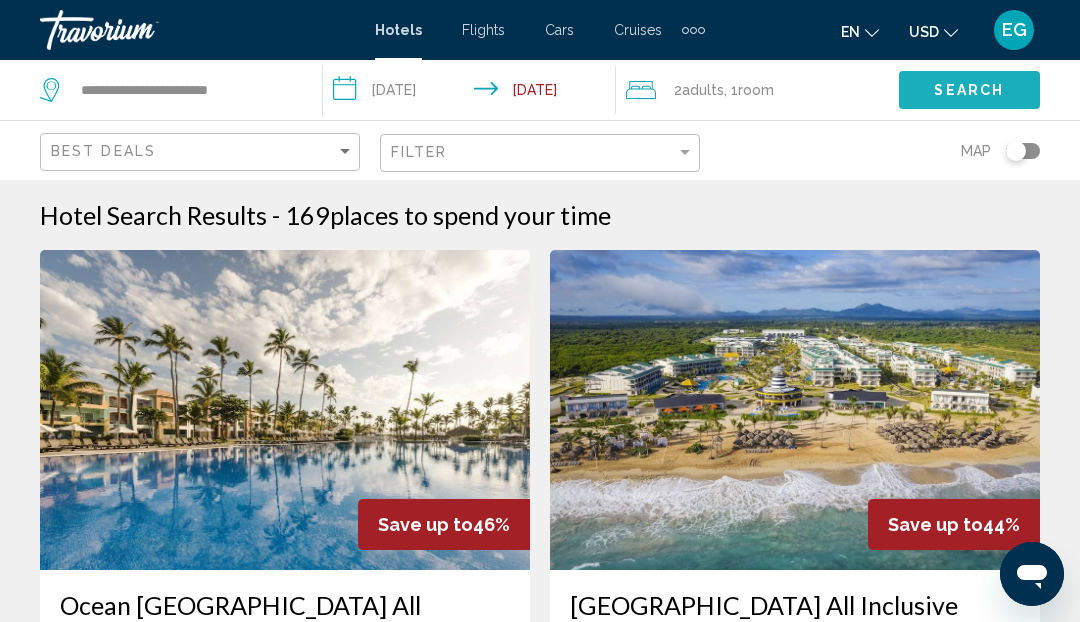 click on "Search" 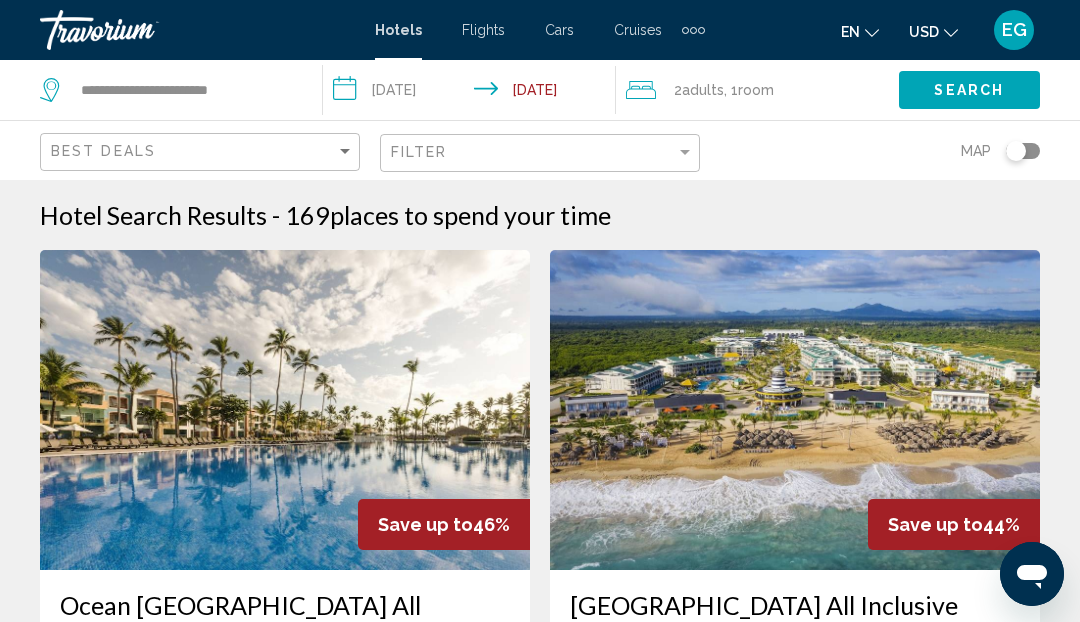 click on "Search" 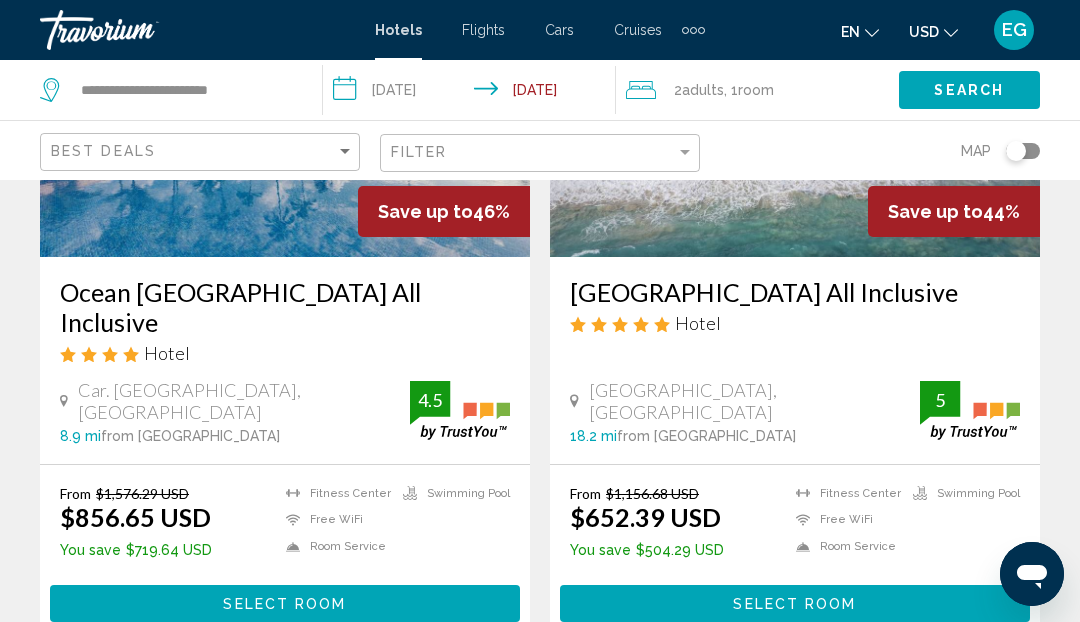 scroll, scrollTop: 310, scrollLeft: 0, axis: vertical 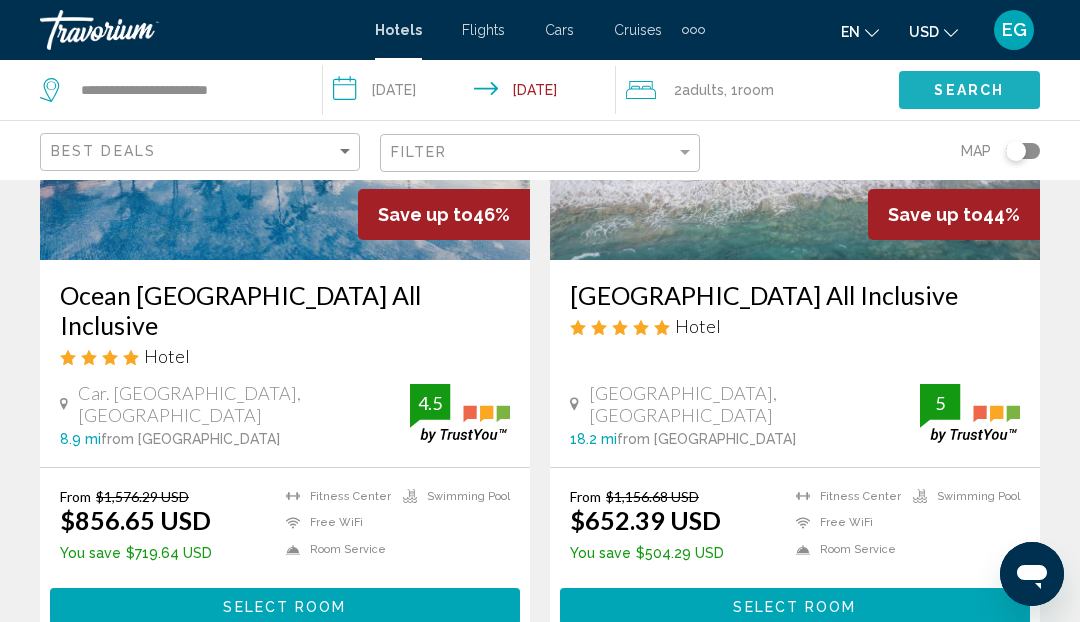 click on "Search" 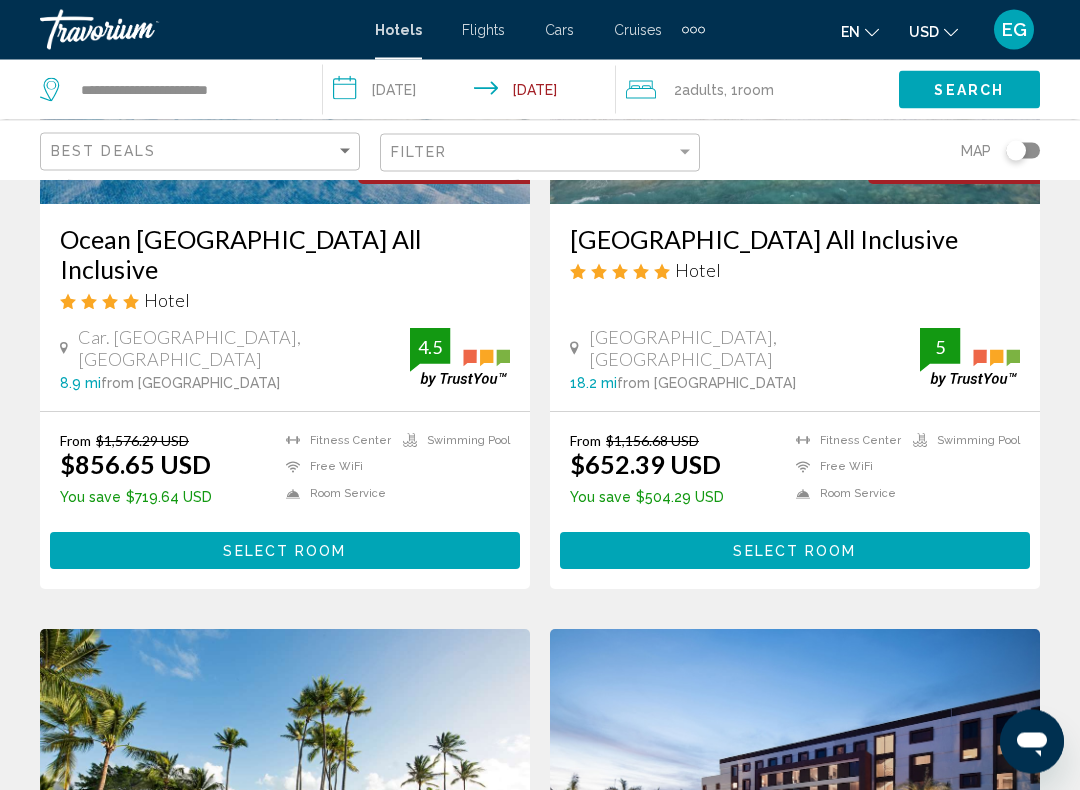 scroll, scrollTop: 367, scrollLeft: 0, axis: vertical 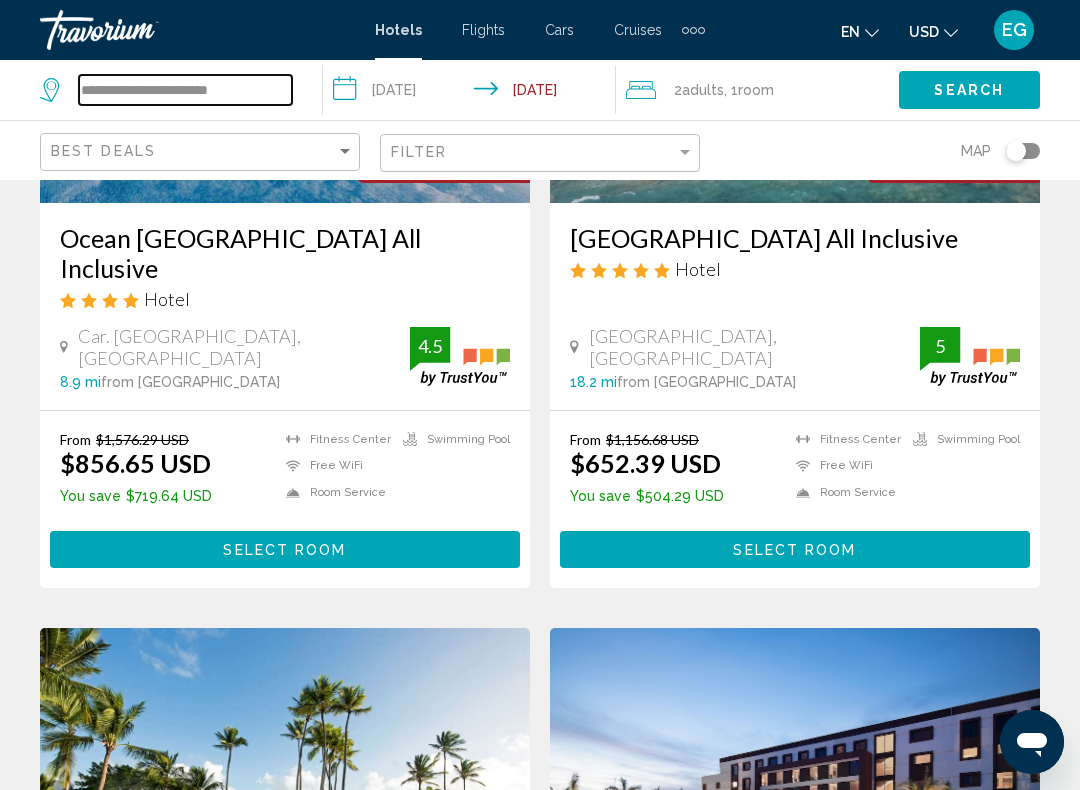 click on "**********" at bounding box center [185, 90] 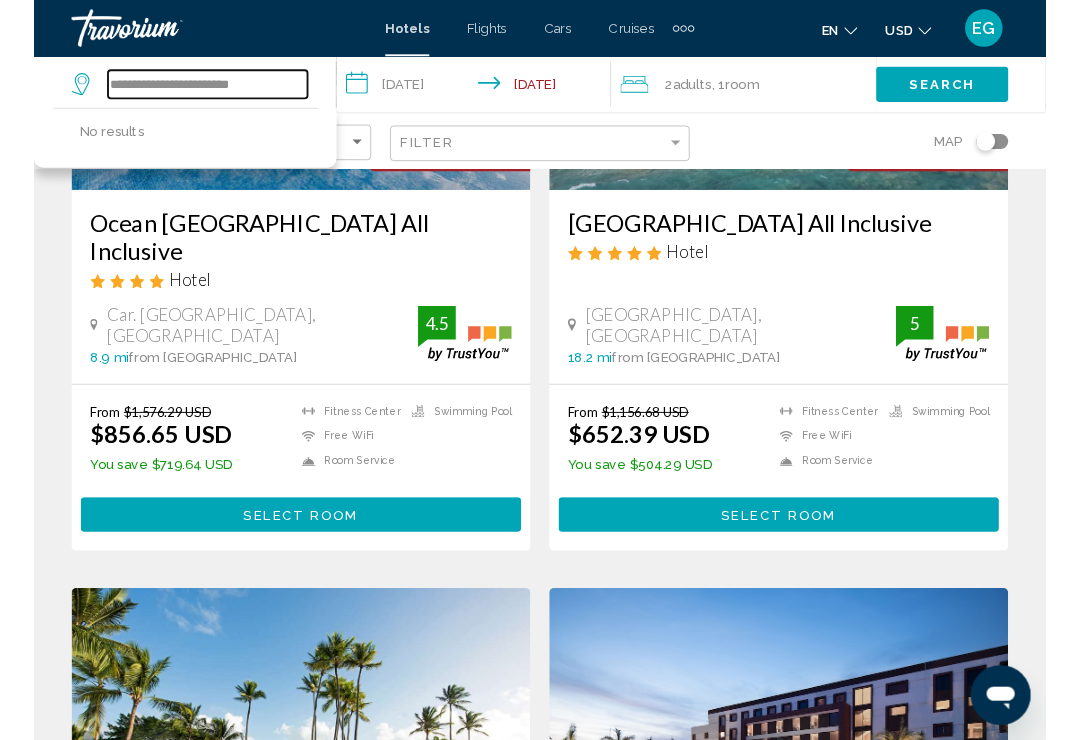 scroll, scrollTop: 366, scrollLeft: 0, axis: vertical 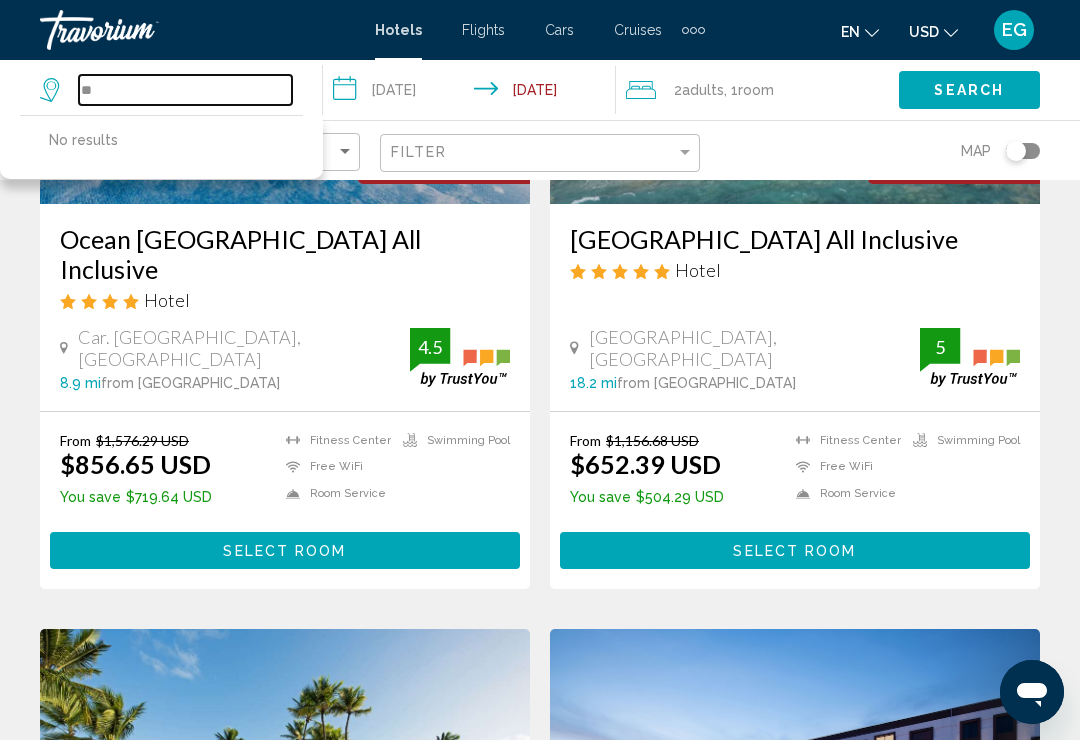 type on "*" 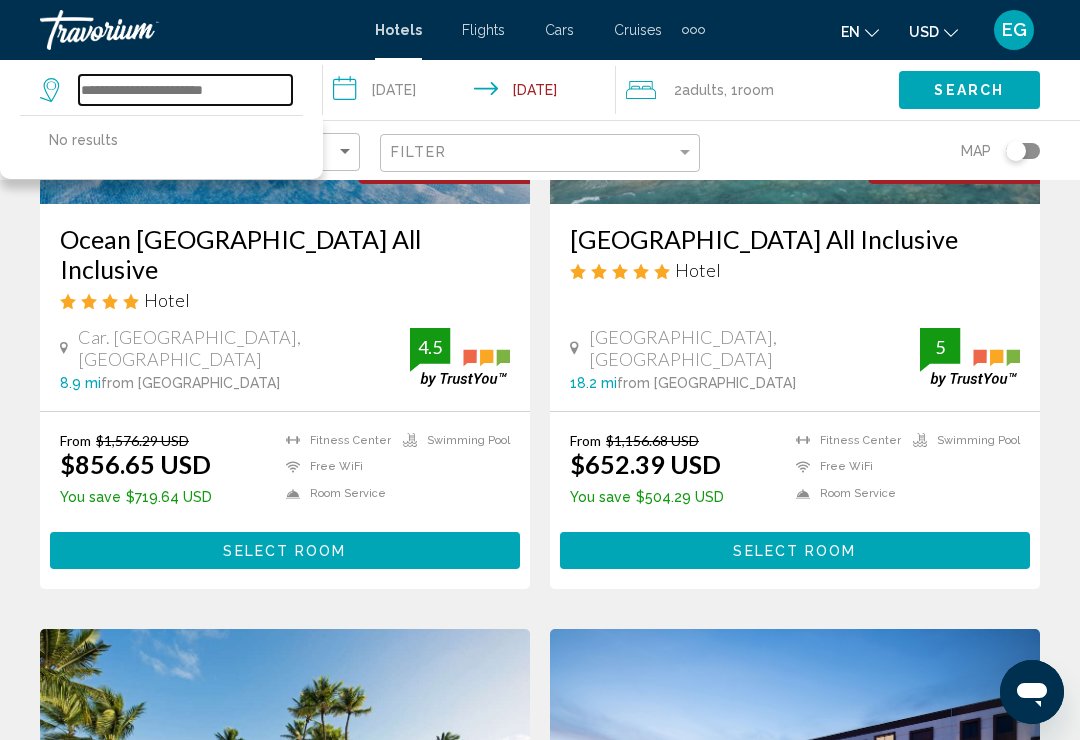 type on "*" 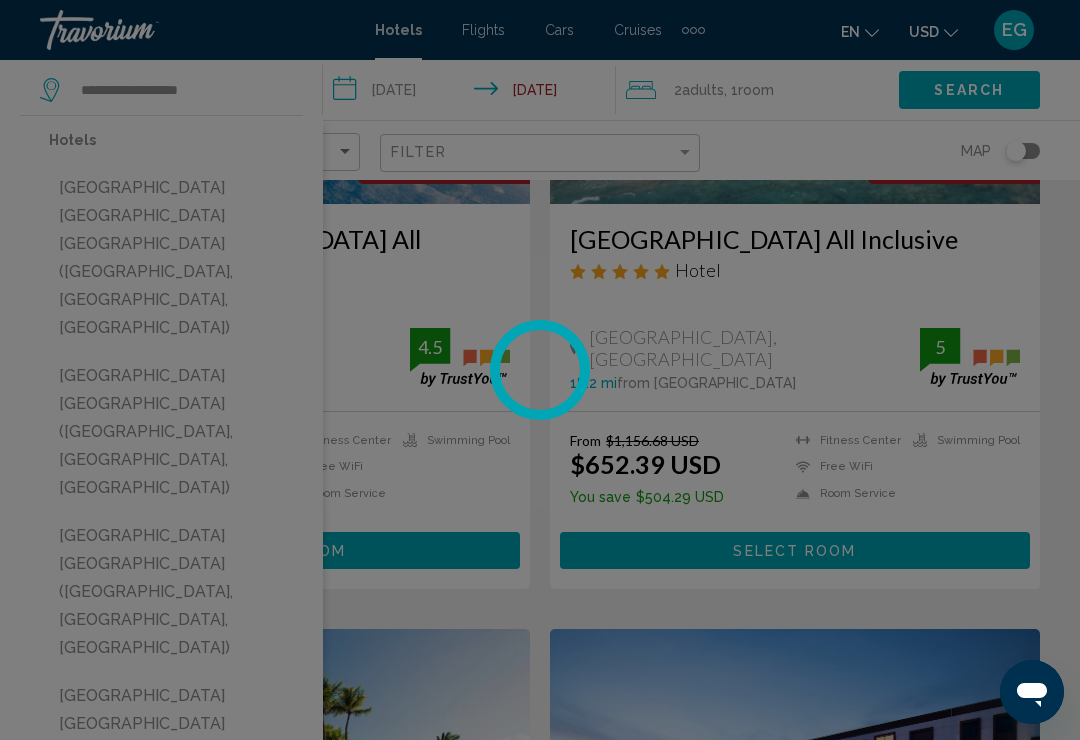 click at bounding box center [540, 370] 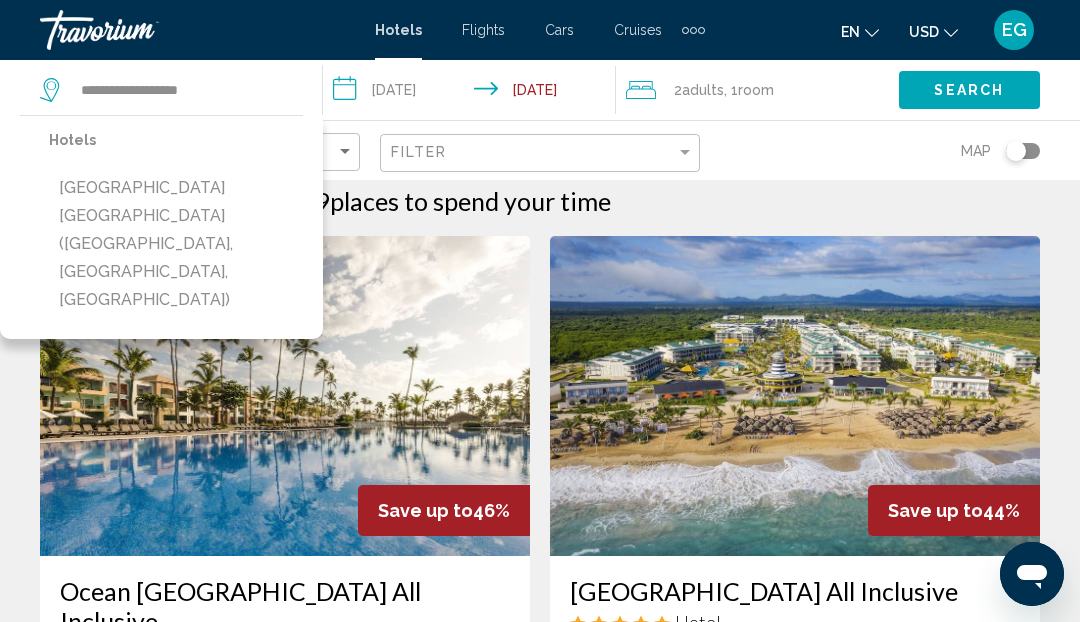 scroll, scrollTop: 0, scrollLeft: 0, axis: both 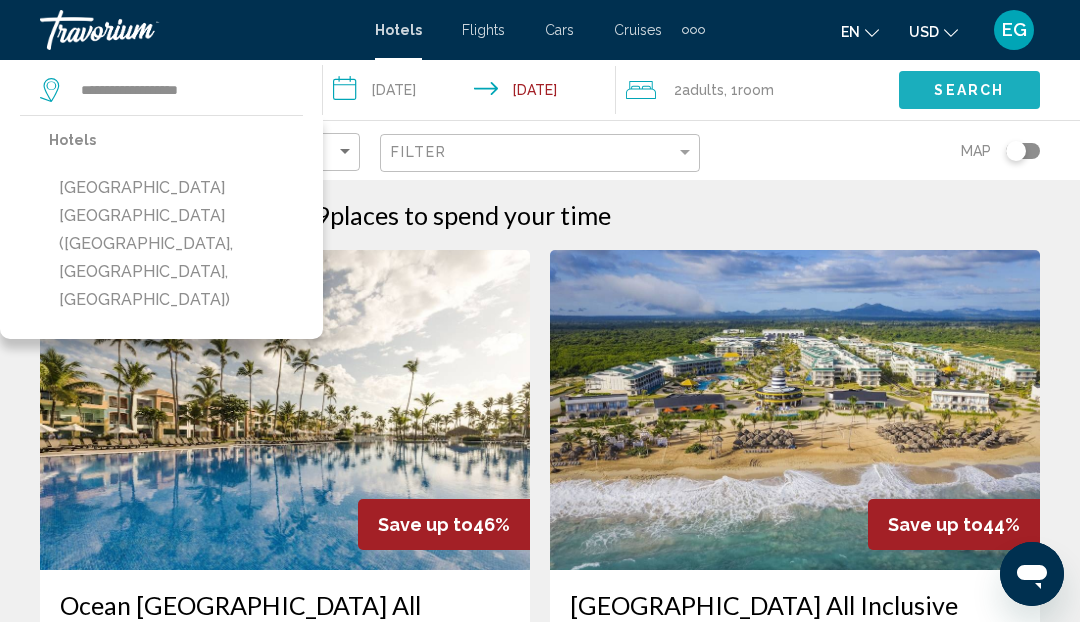 click on "Search" 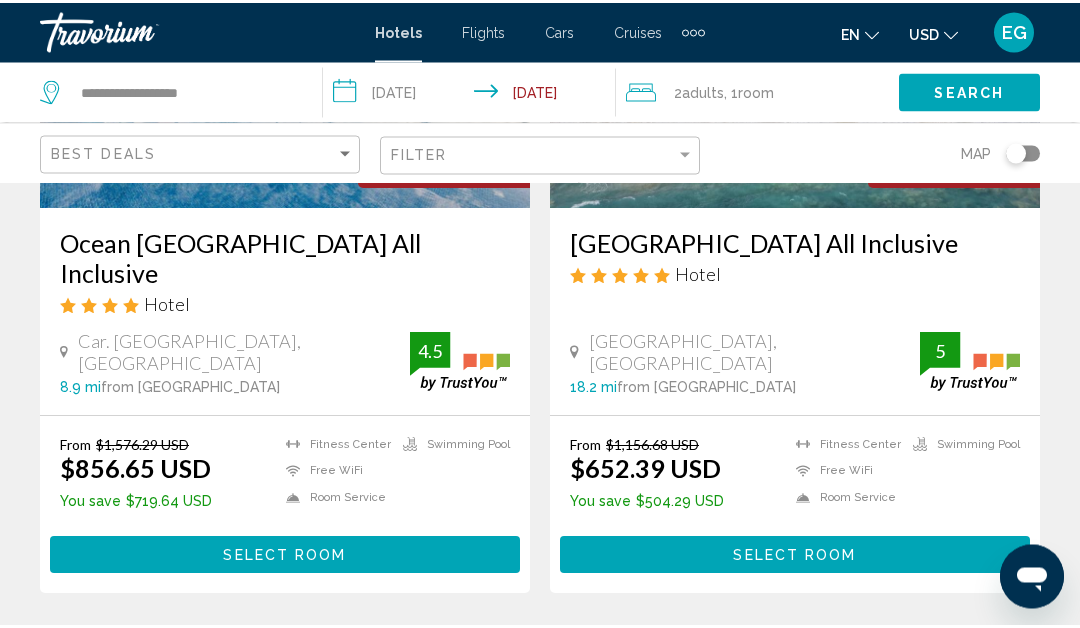 scroll, scrollTop: 0, scrollLeft: 0, axis: both 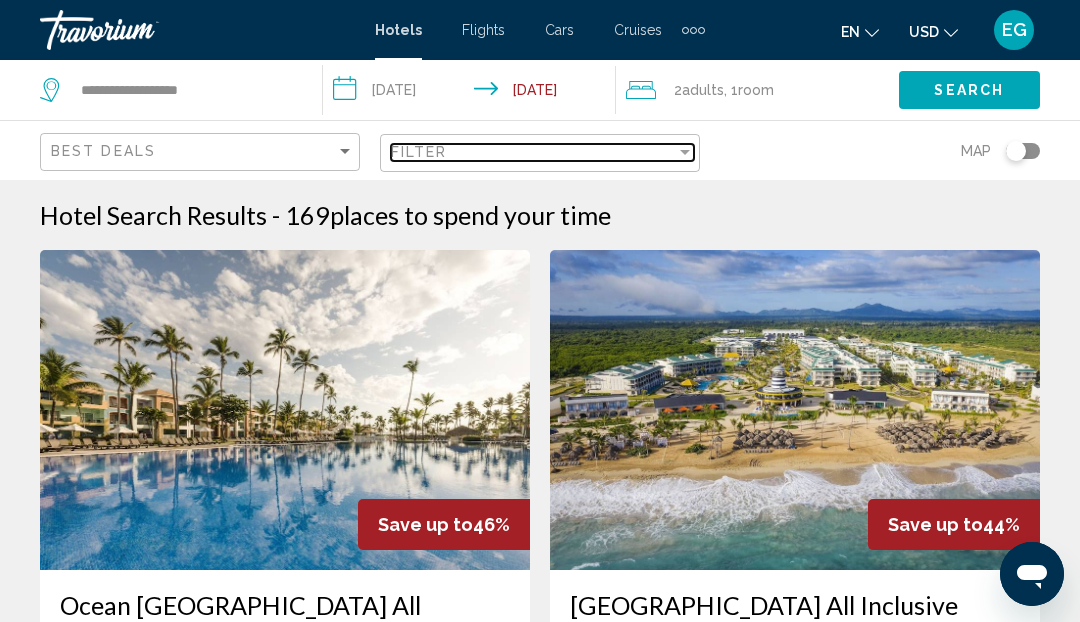 click at bounding box center (685, 152) 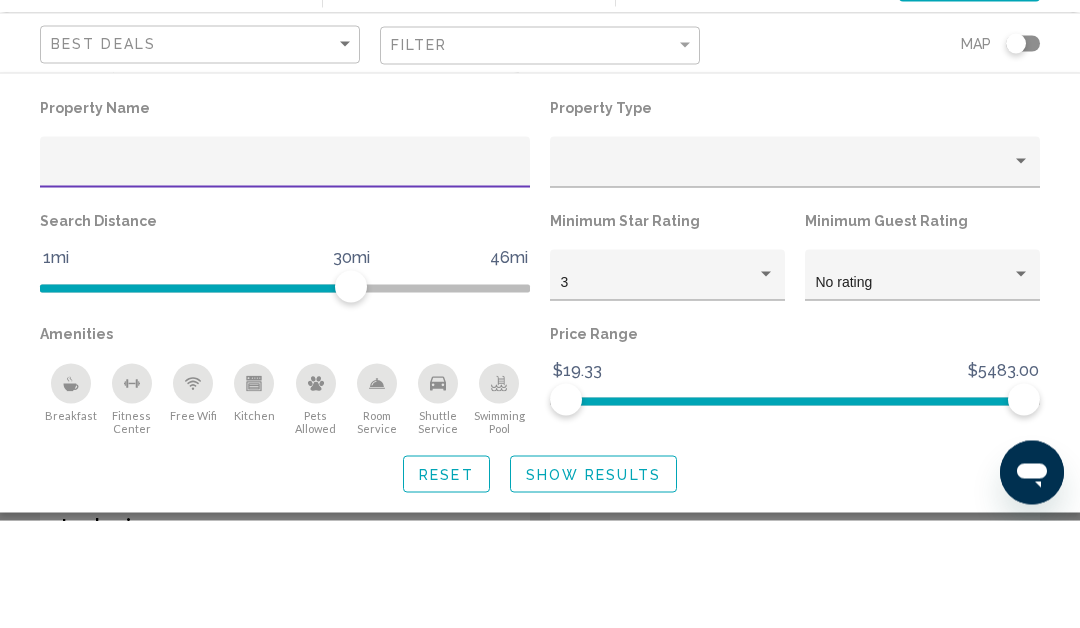 click on "Property Type" 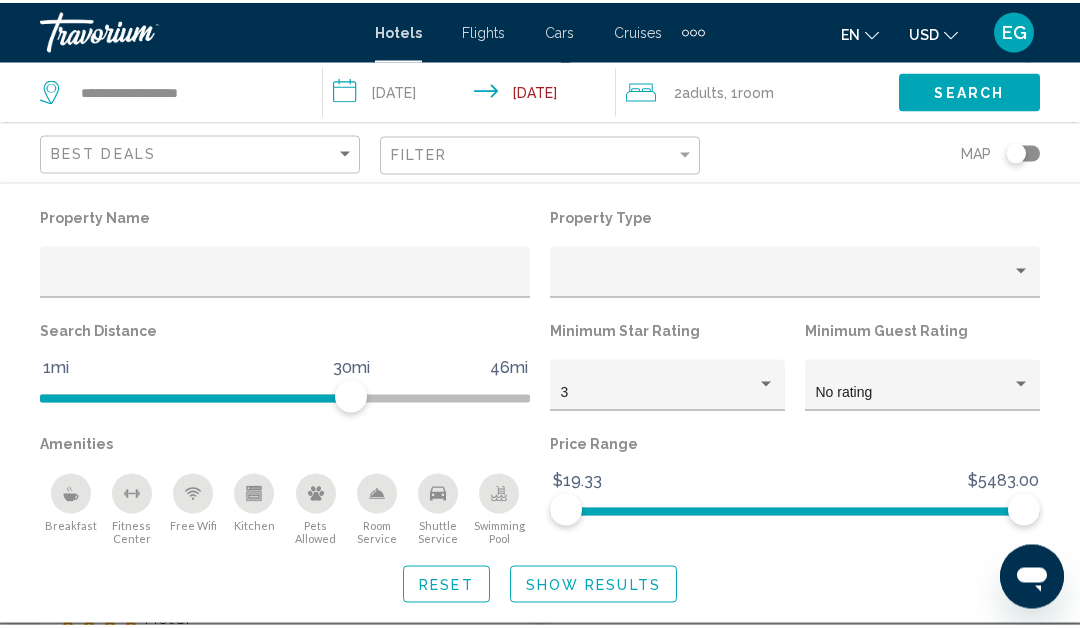scroll, scrollTop: 0, scrollLeft: 0, axis: both 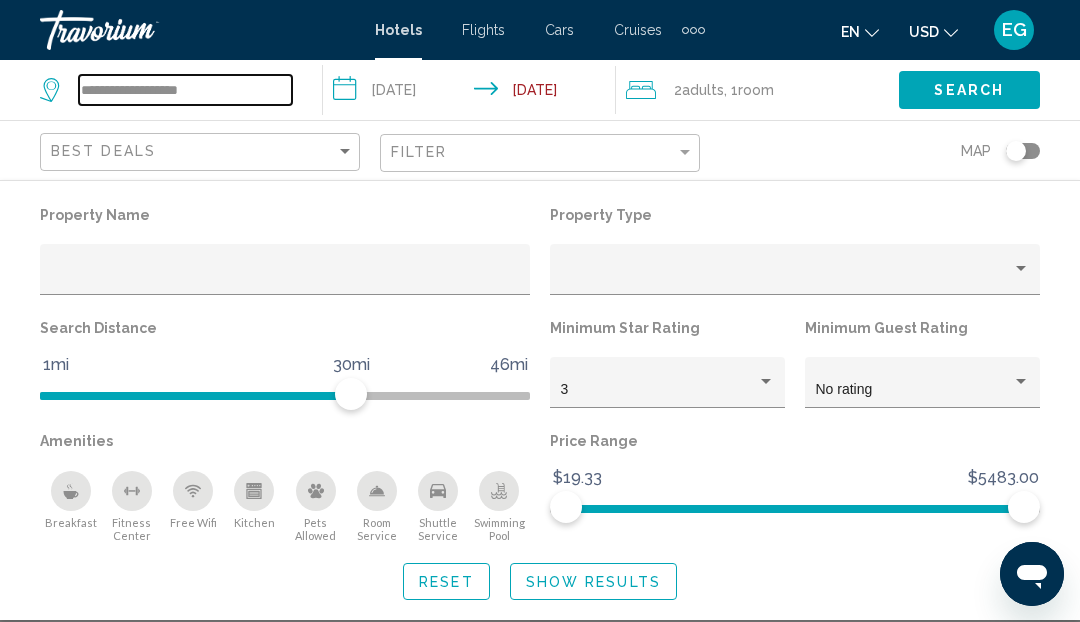 click on "**********" at bounding box center [185, 90] 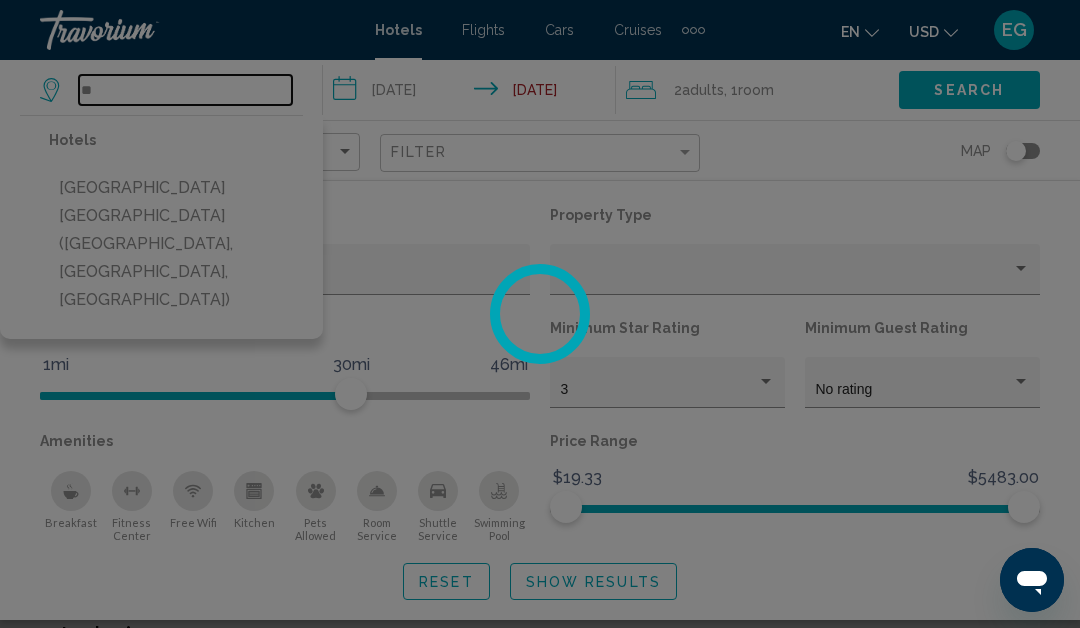 type on "*" 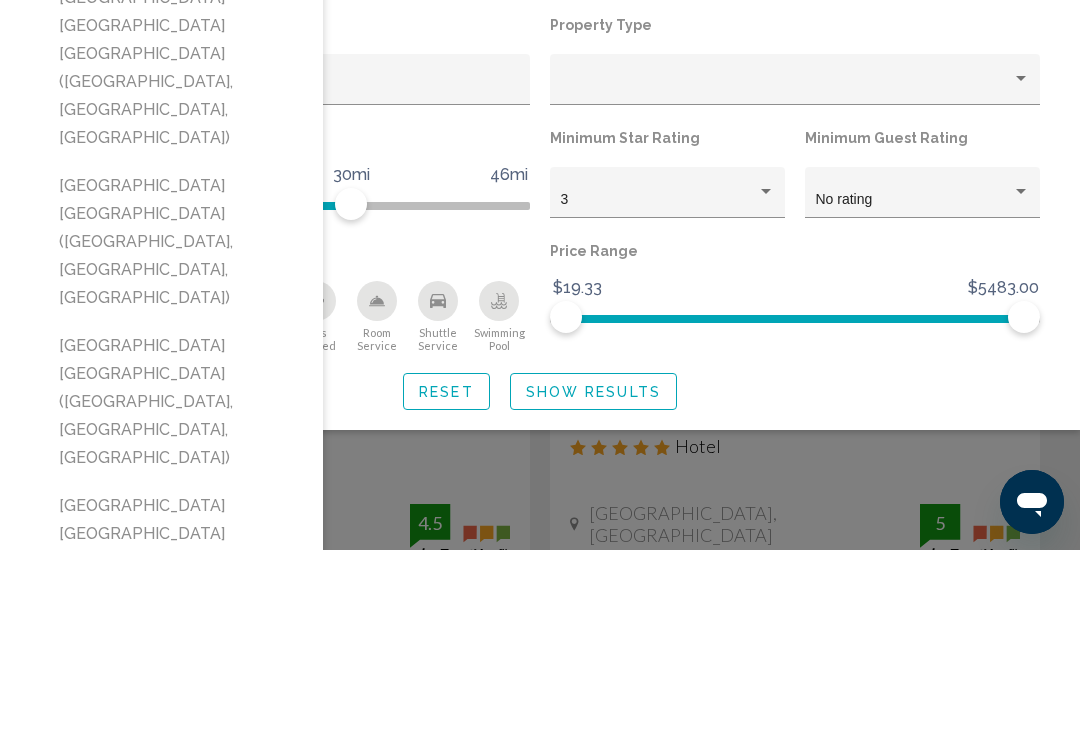 click on "[GEOGRAPHIC_DATA] [GEOGRAPHIC_DATA] ([GEOGRAPHIC_DATA], [GEOGRAPHIC_DATA], [GEOGRAPHIC_DATA])" at bounding box center (176, 592) 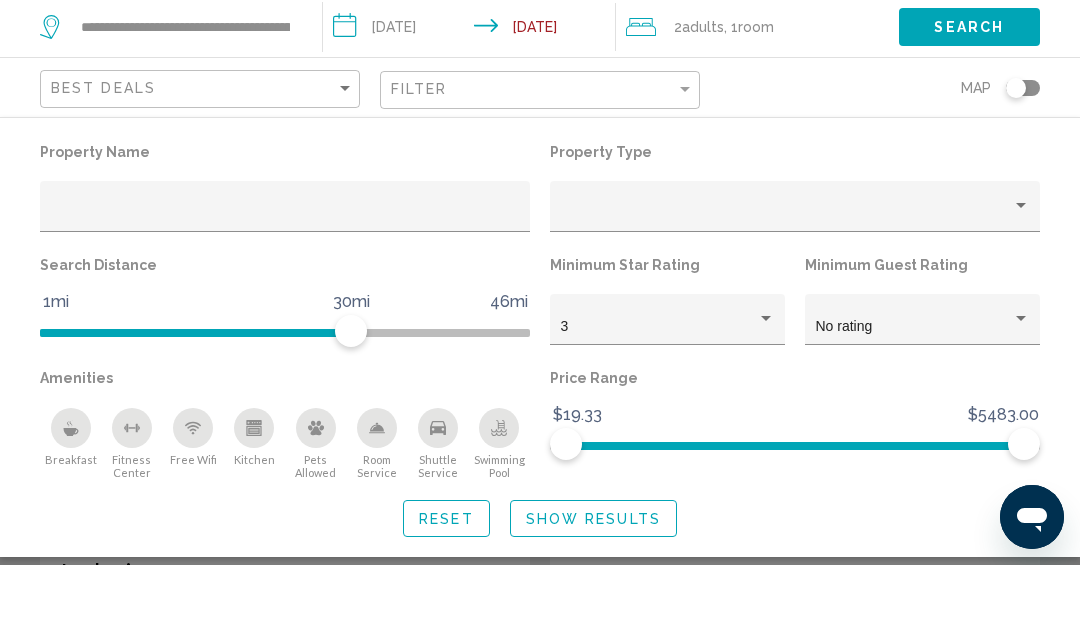click on "Search" 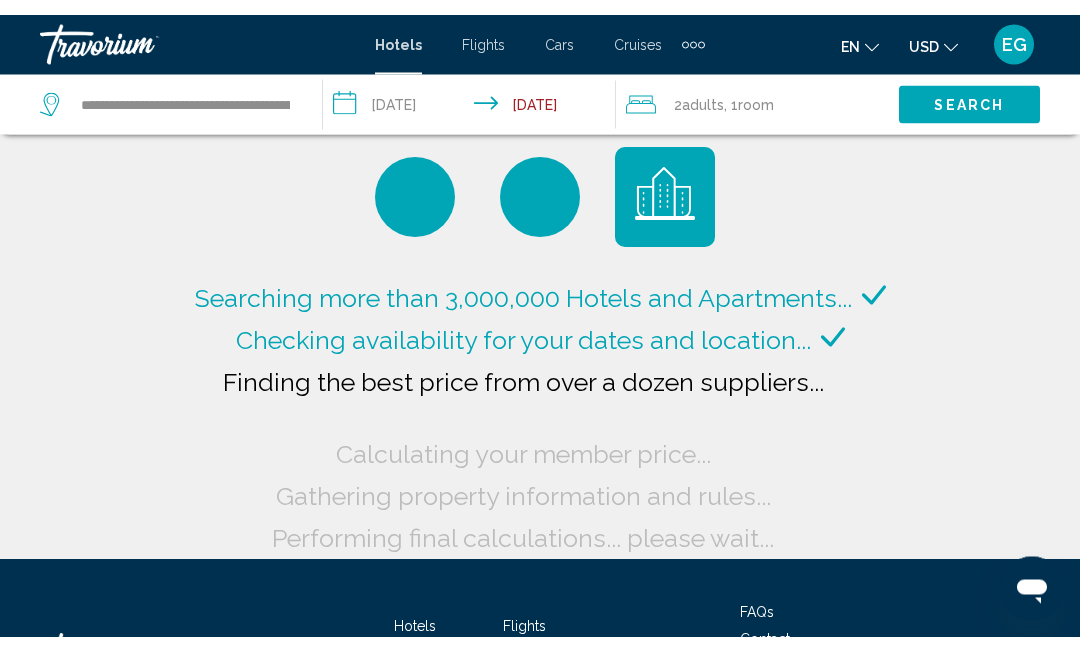 scroll, scrollTop: 0, scrollLeft: 0, axis: both 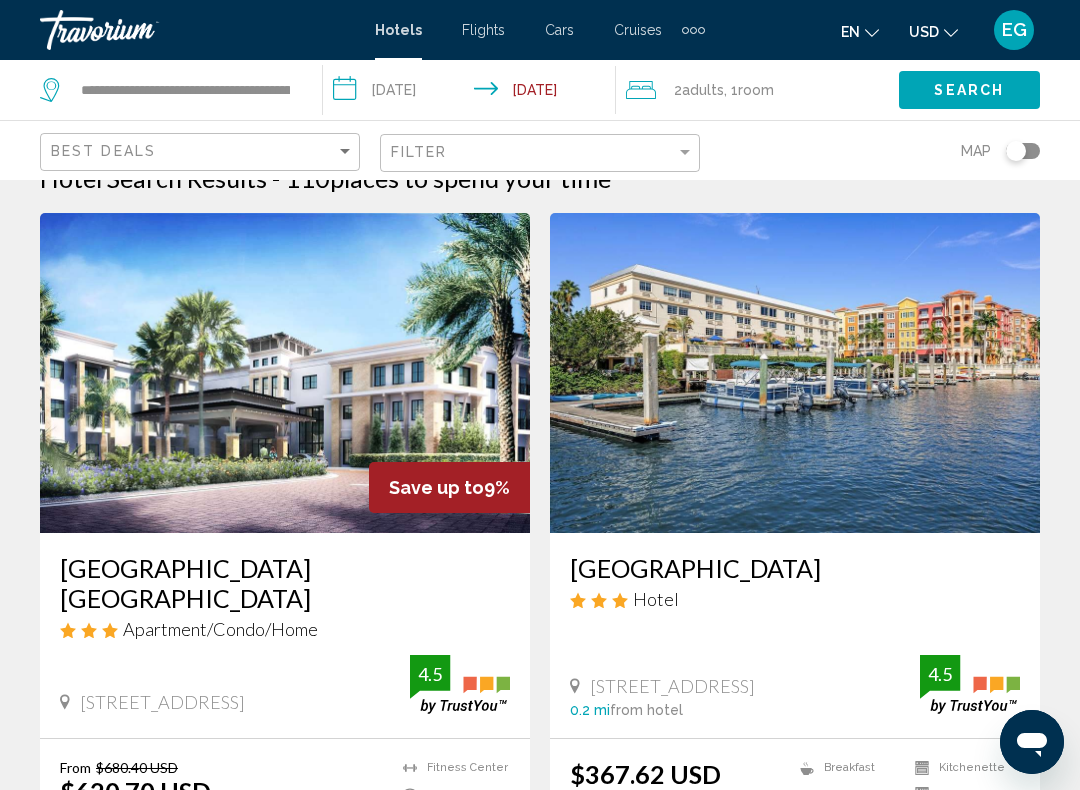 click at bounding box center [285, 373] 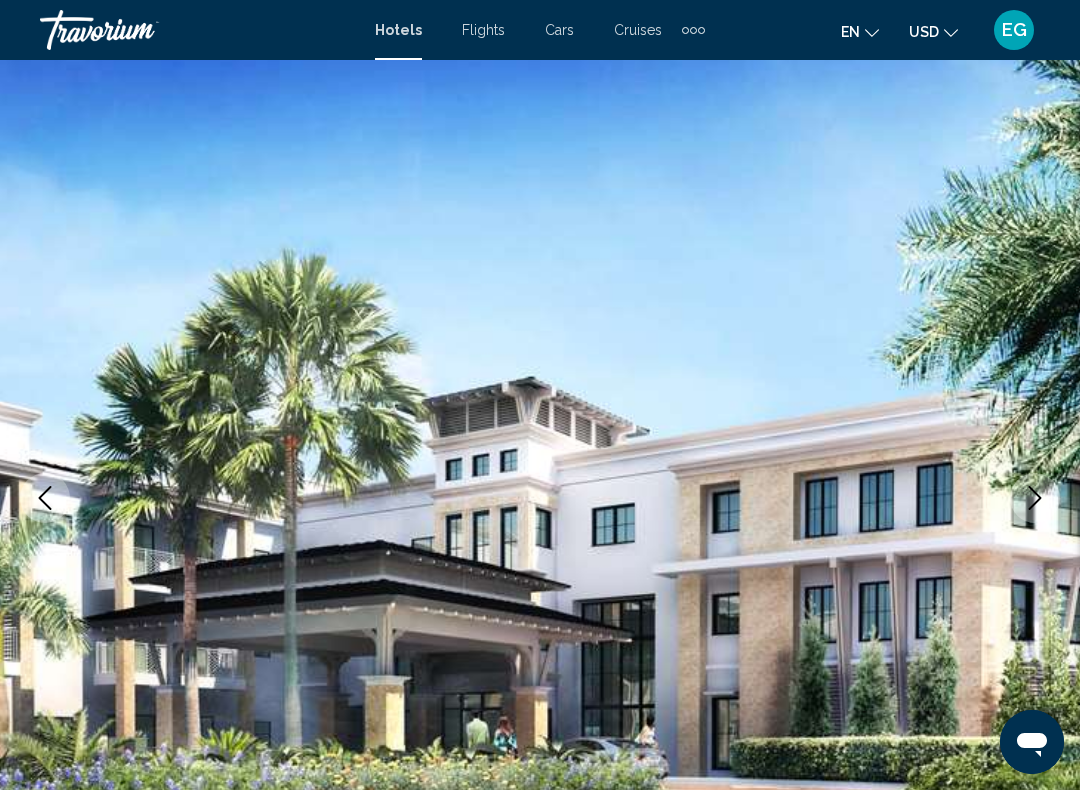 scroll, scrollTop: 0, scrollLeft: 0, axis: both 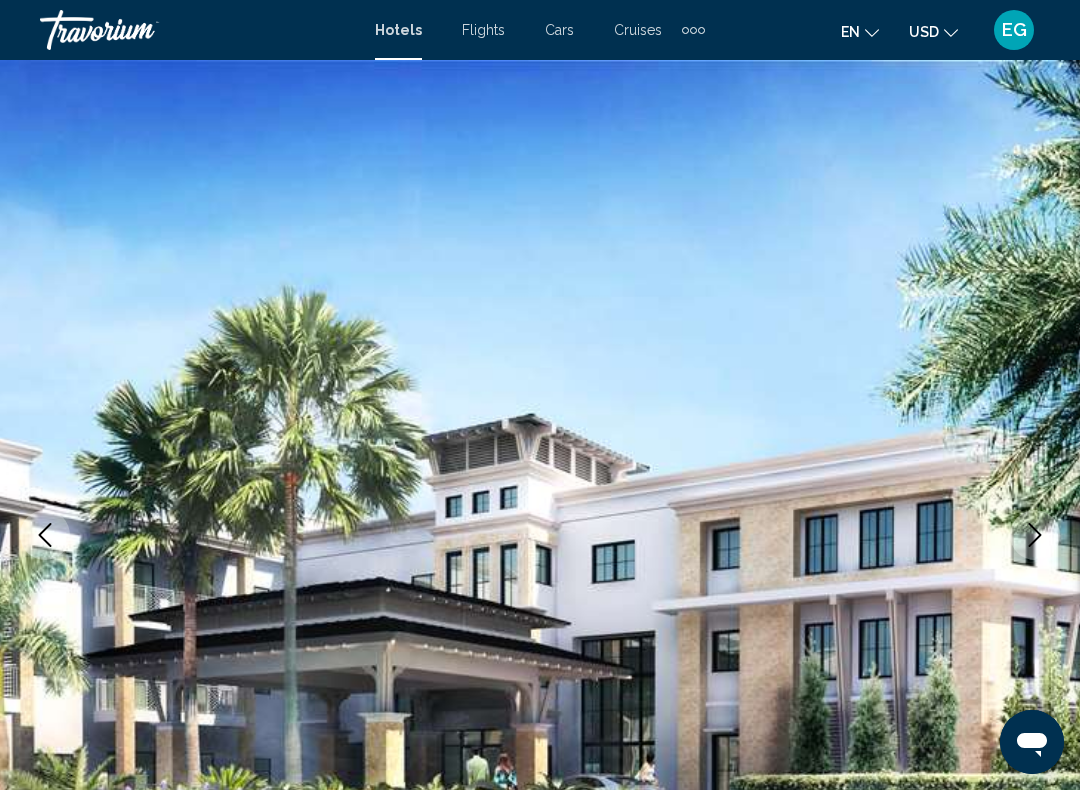click 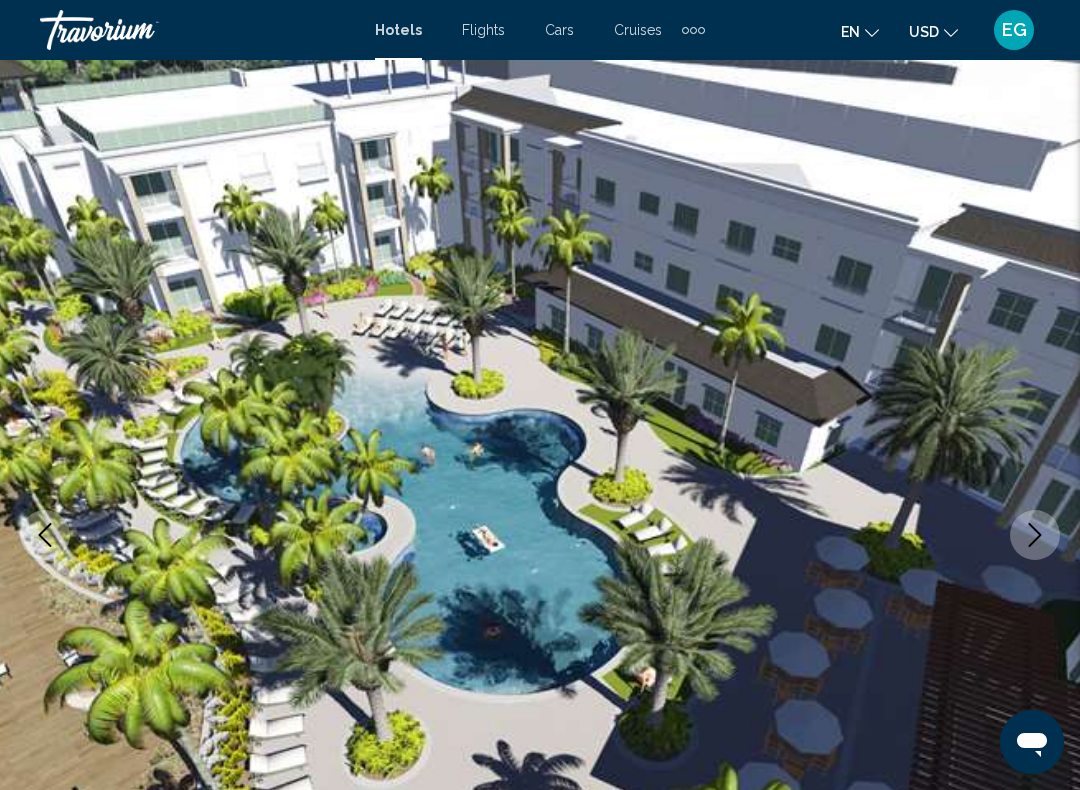 click 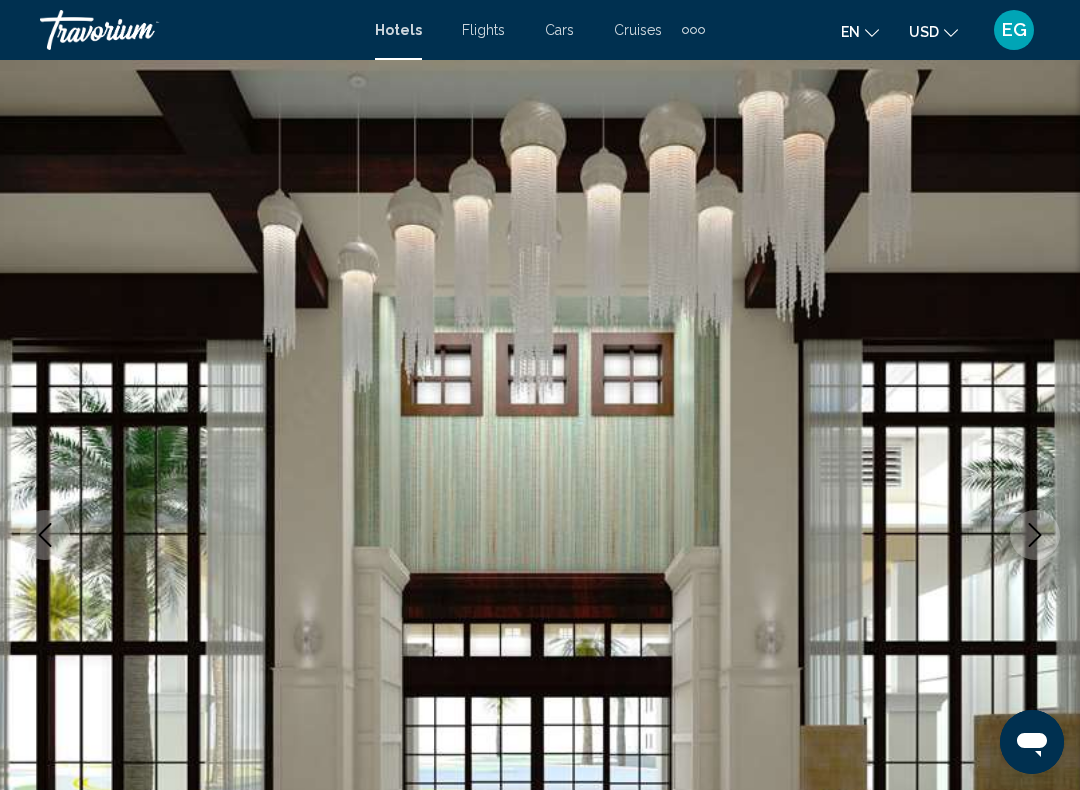 click at bounding box center (1035, 535) 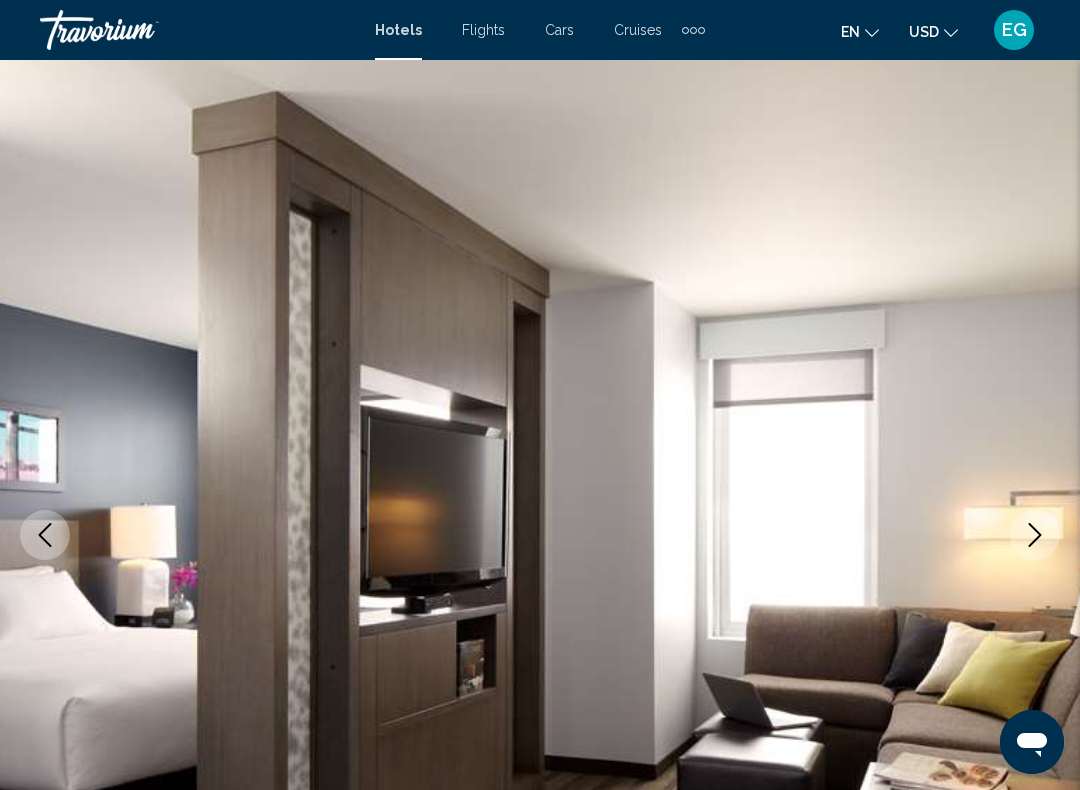 click 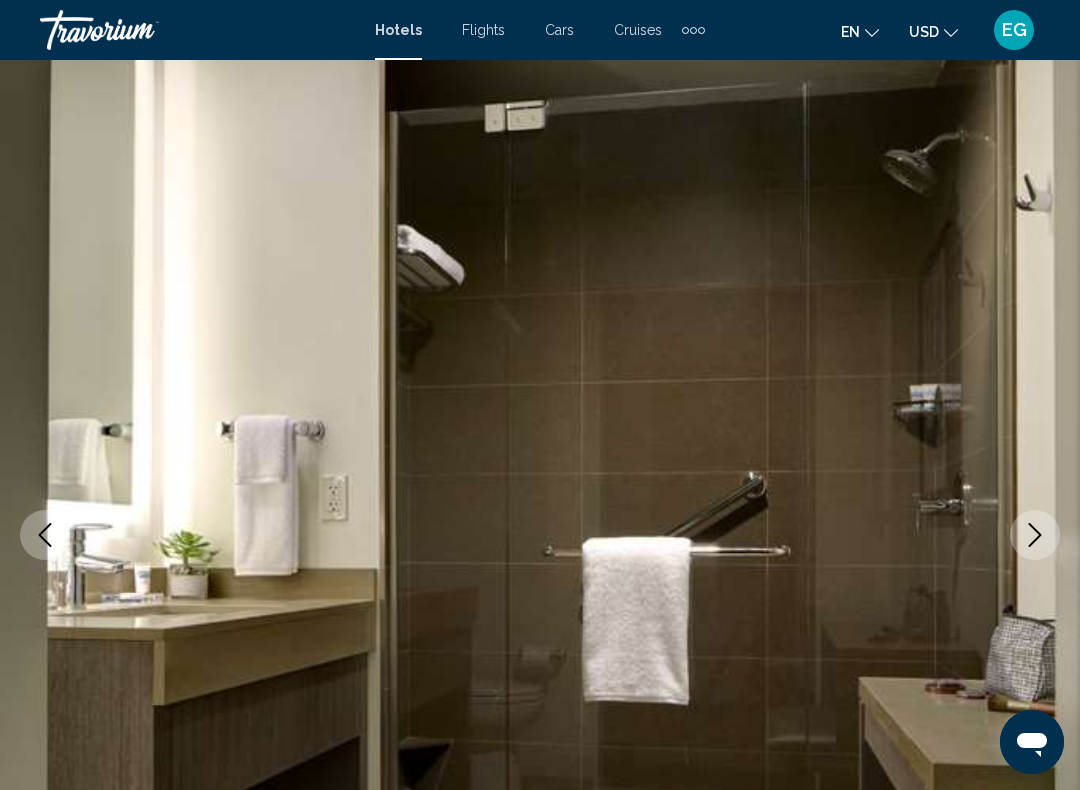 click at bounding box center [1035, 535] 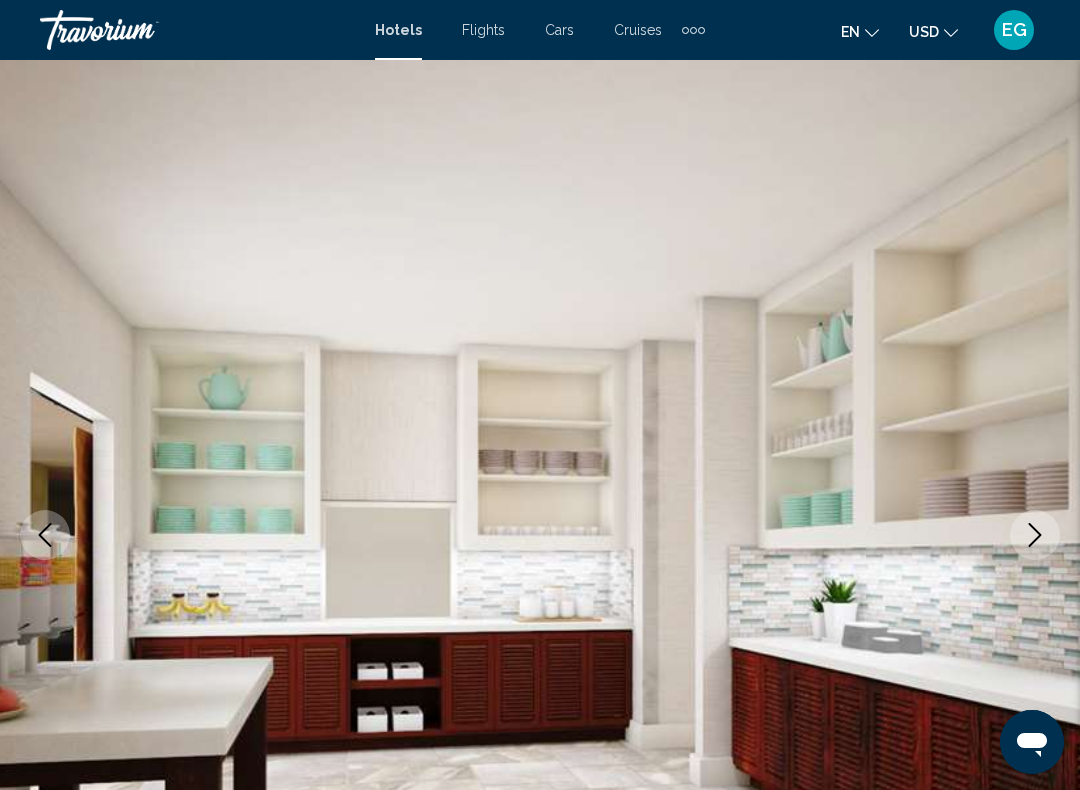 click 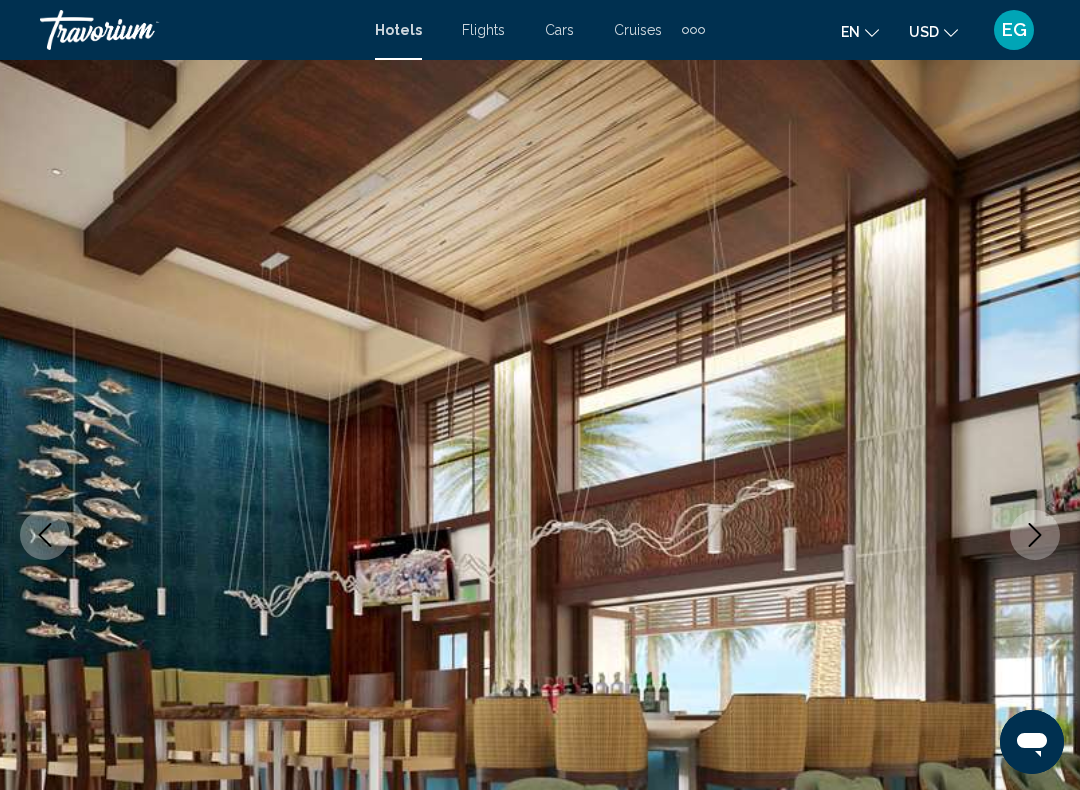 click 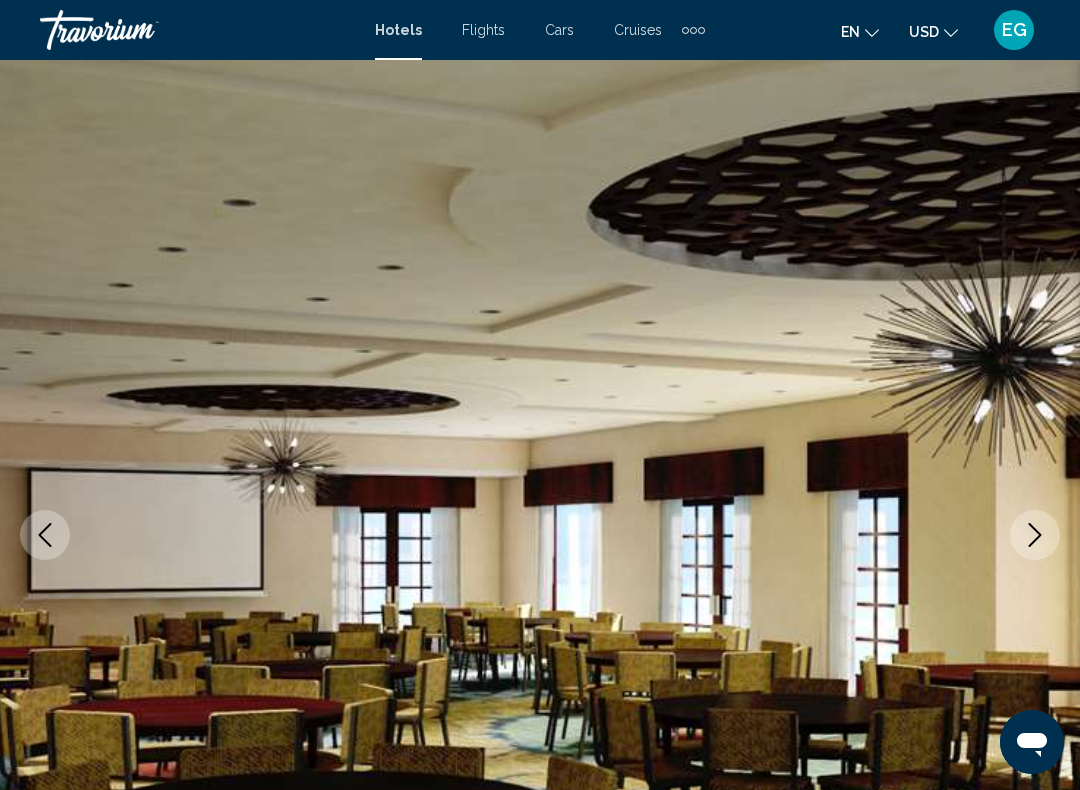 click 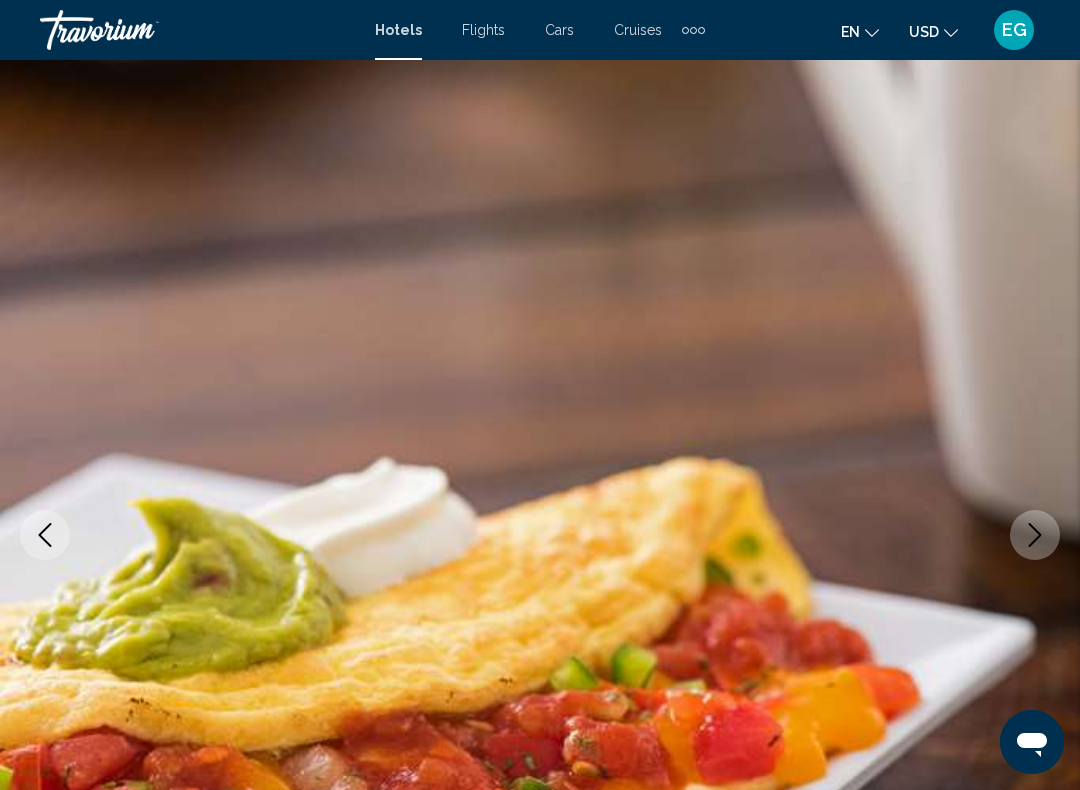 click at bounding box center (1035, 535) 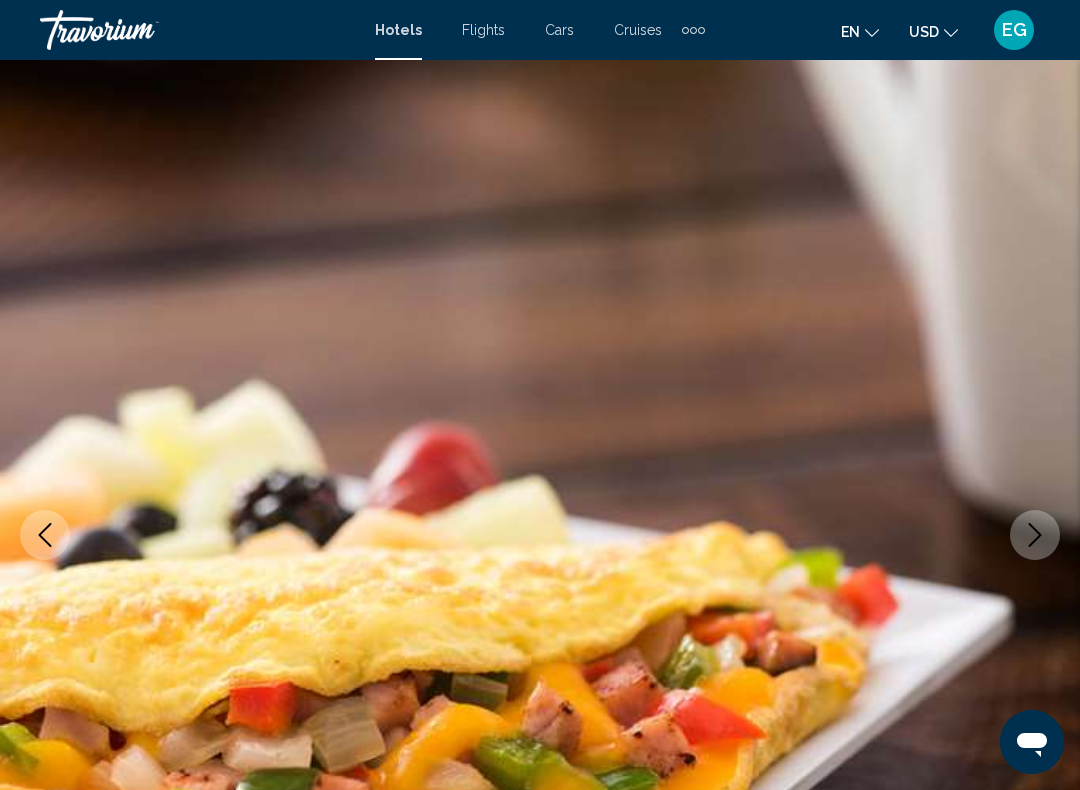 click 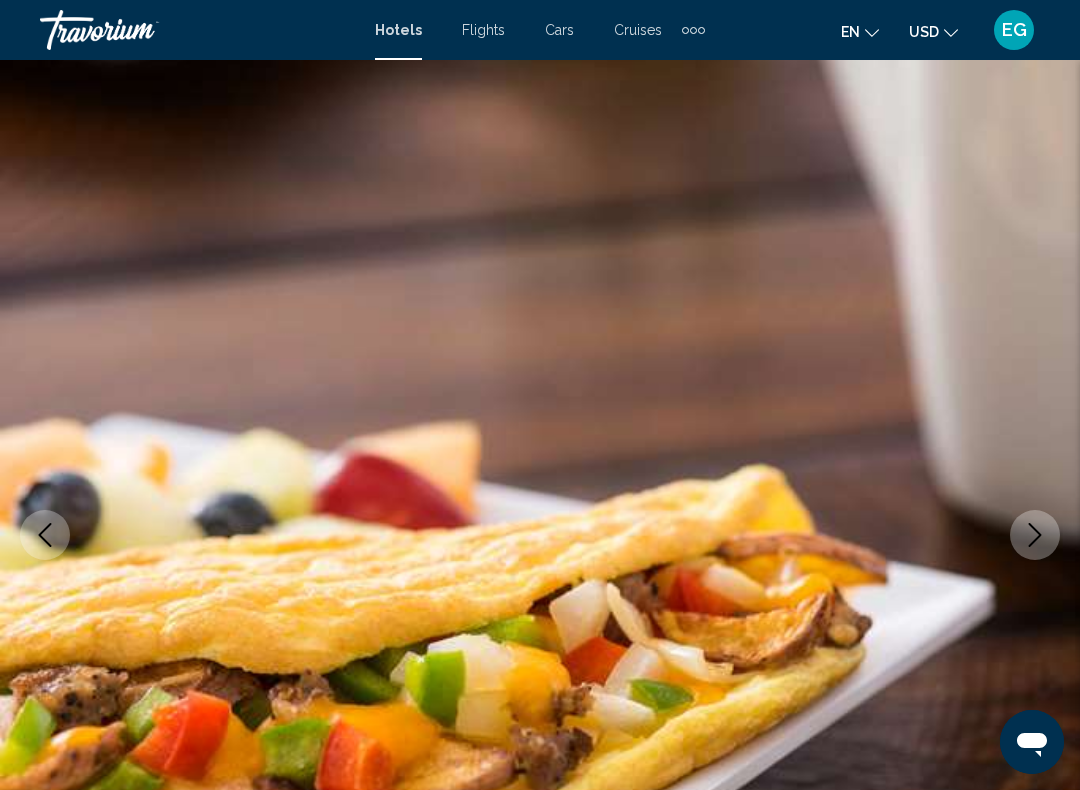 click 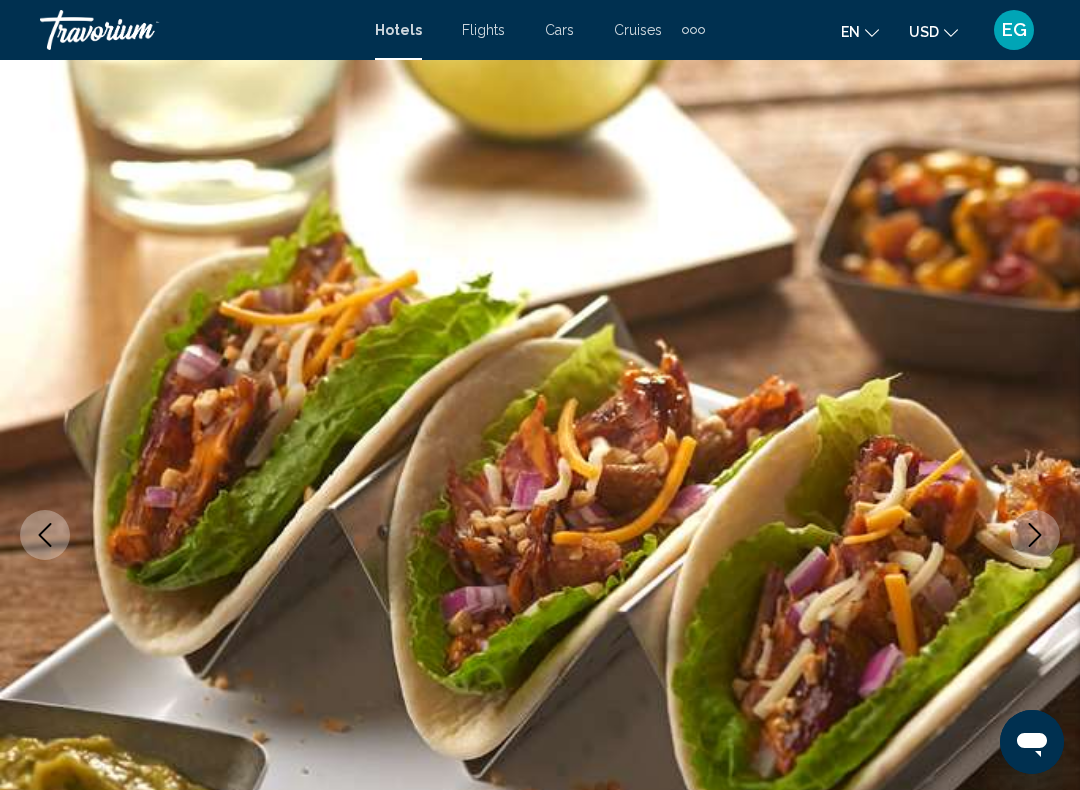 click 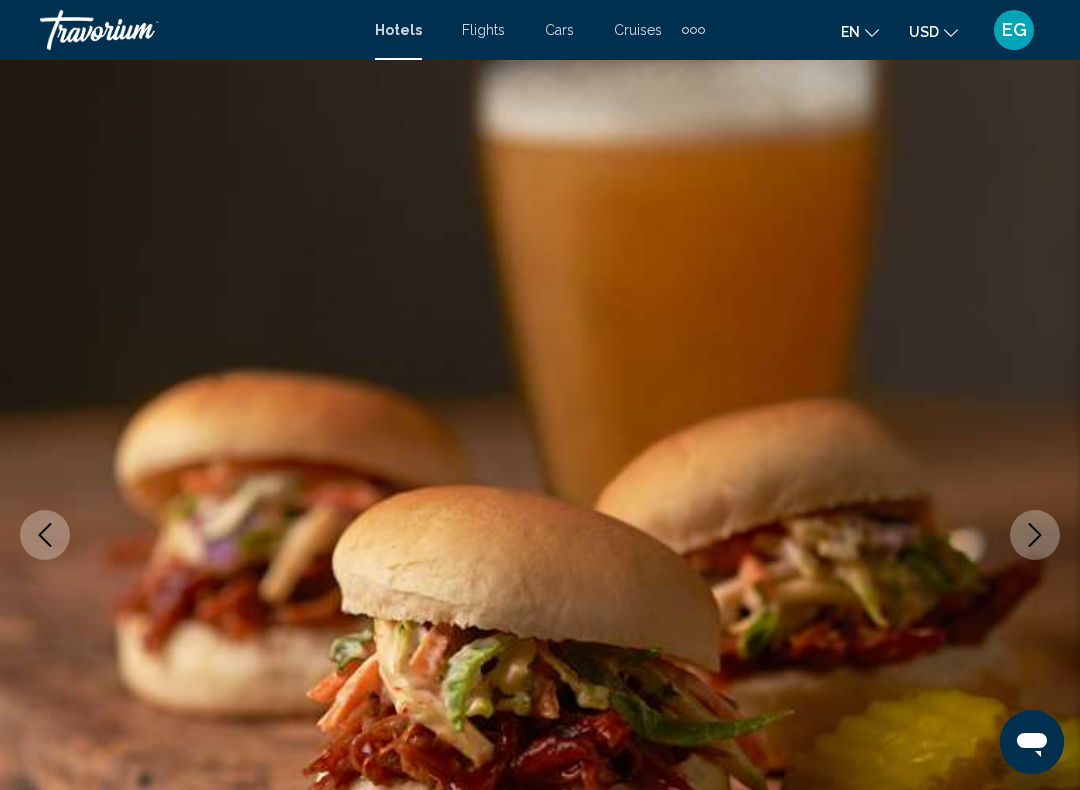 click 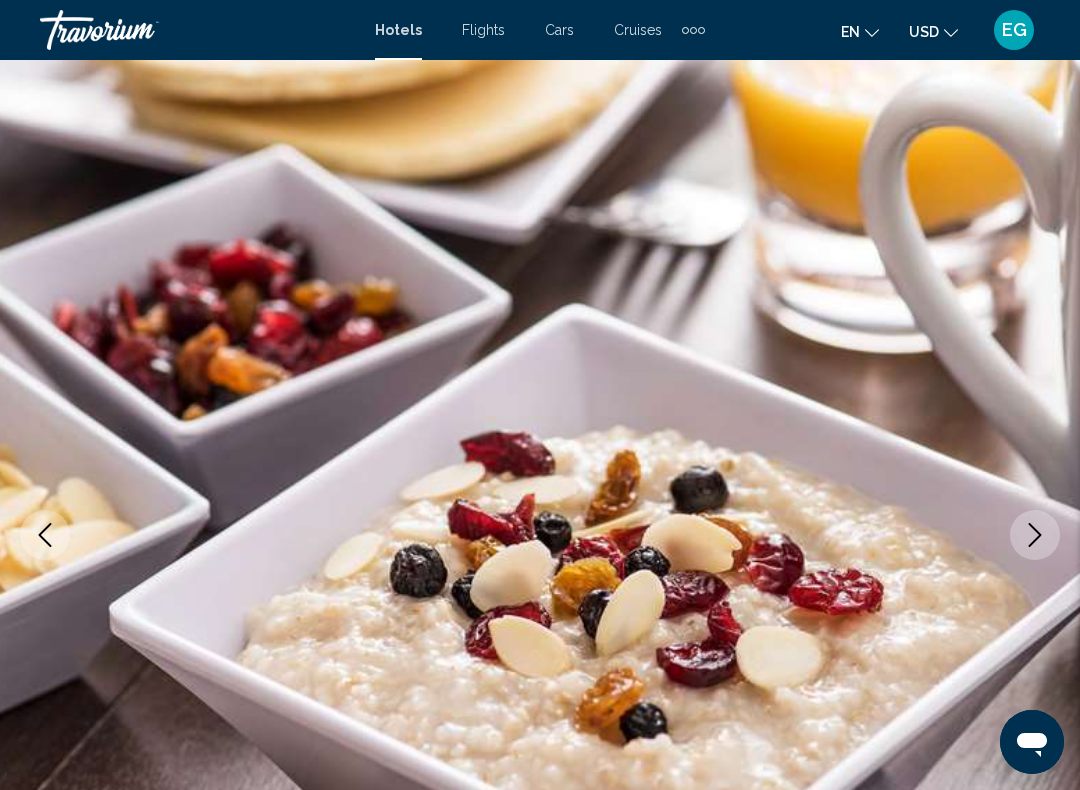 click 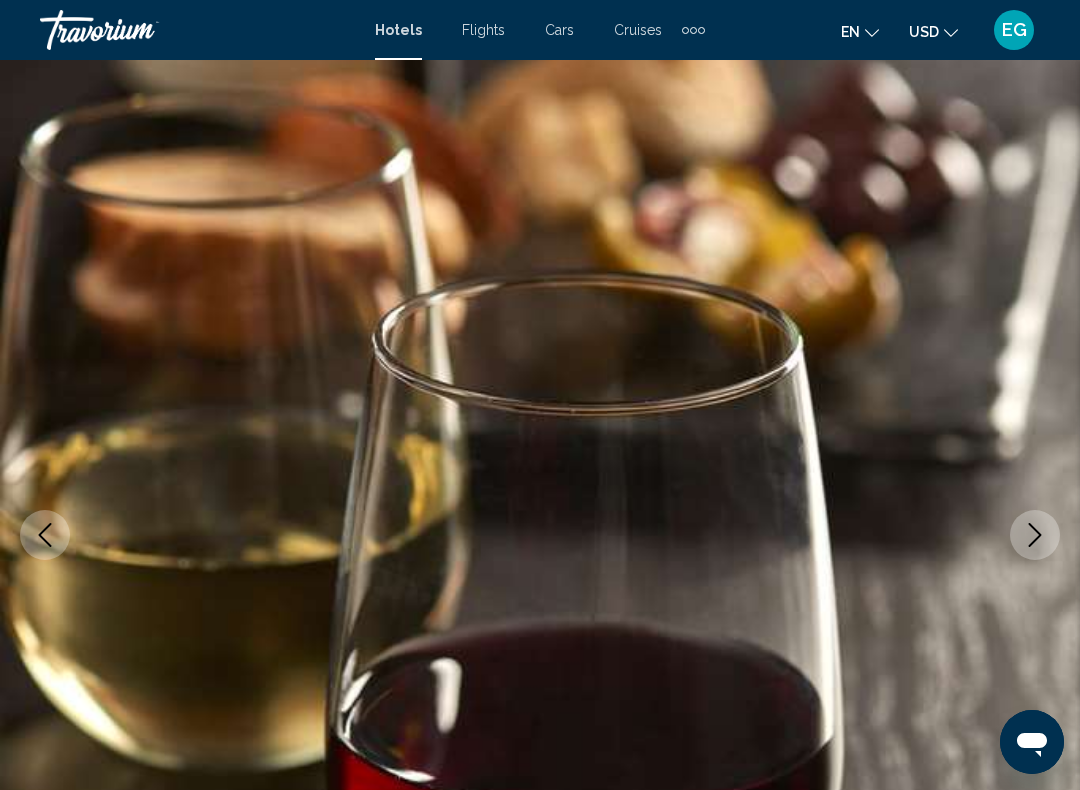 click 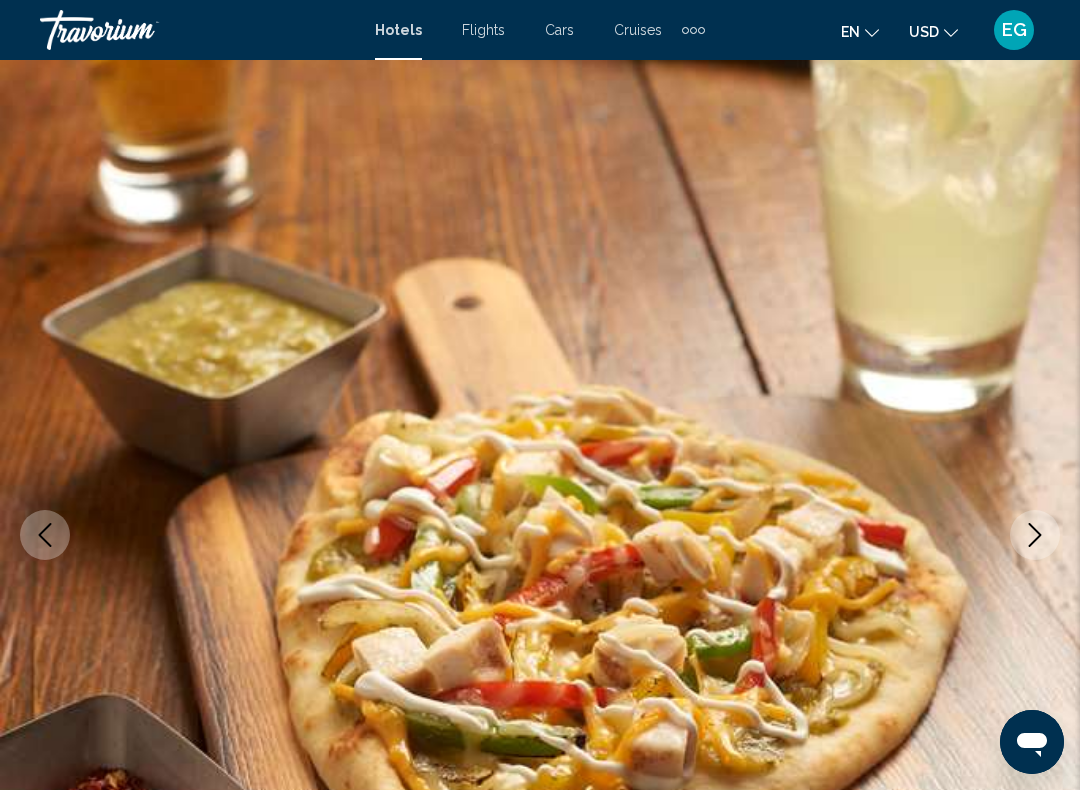 click 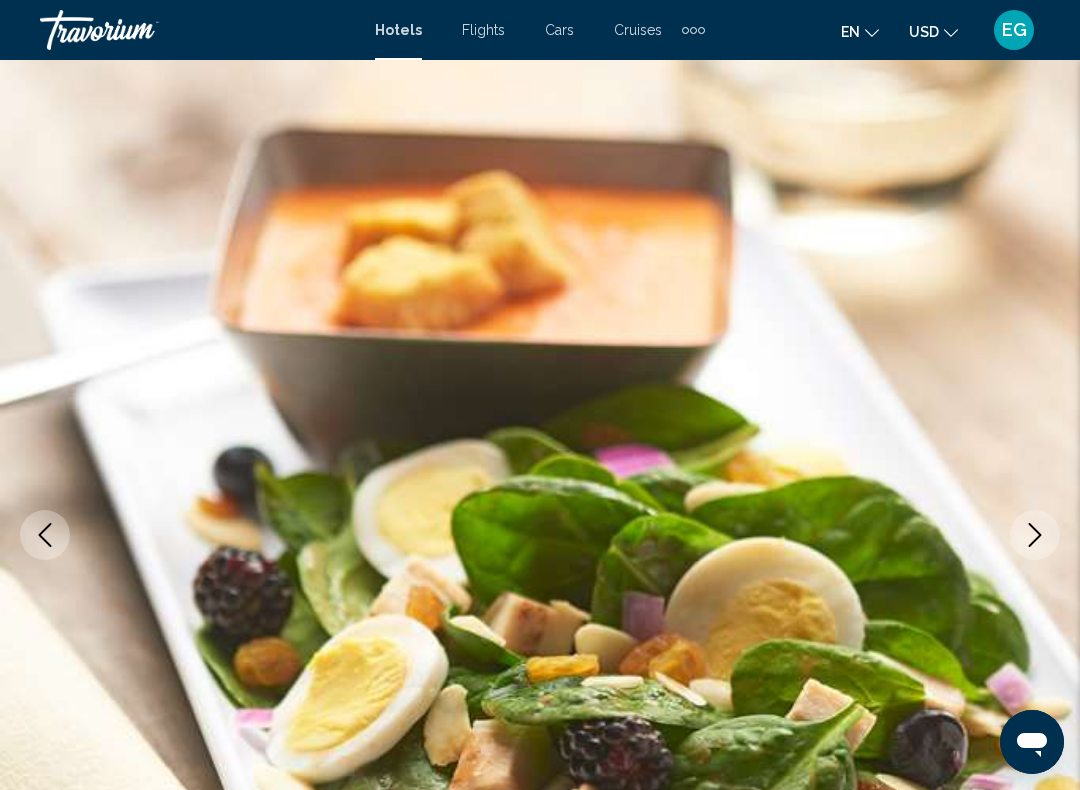 click 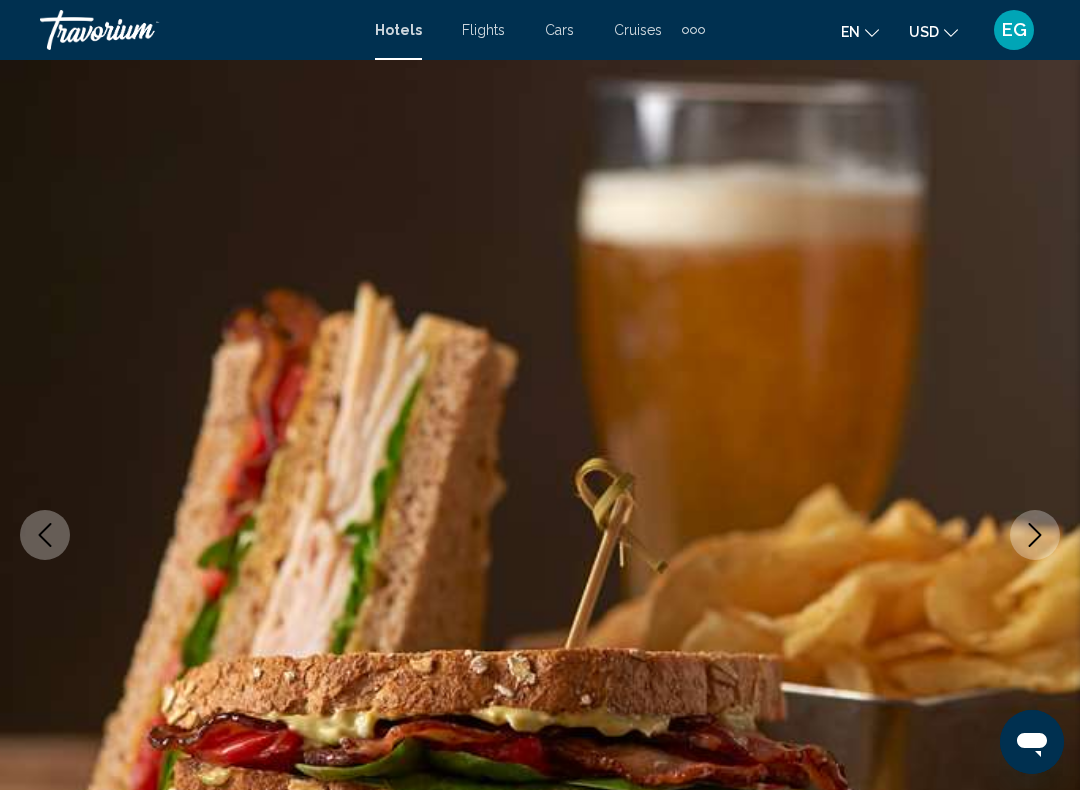 click 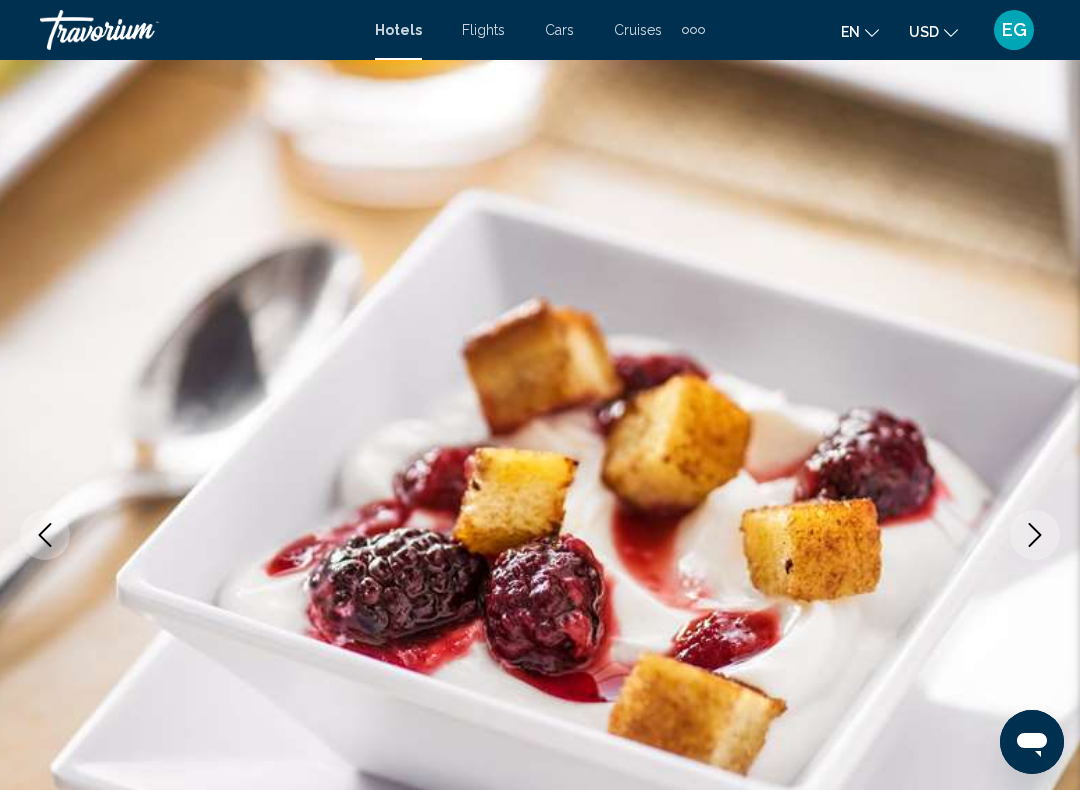 click 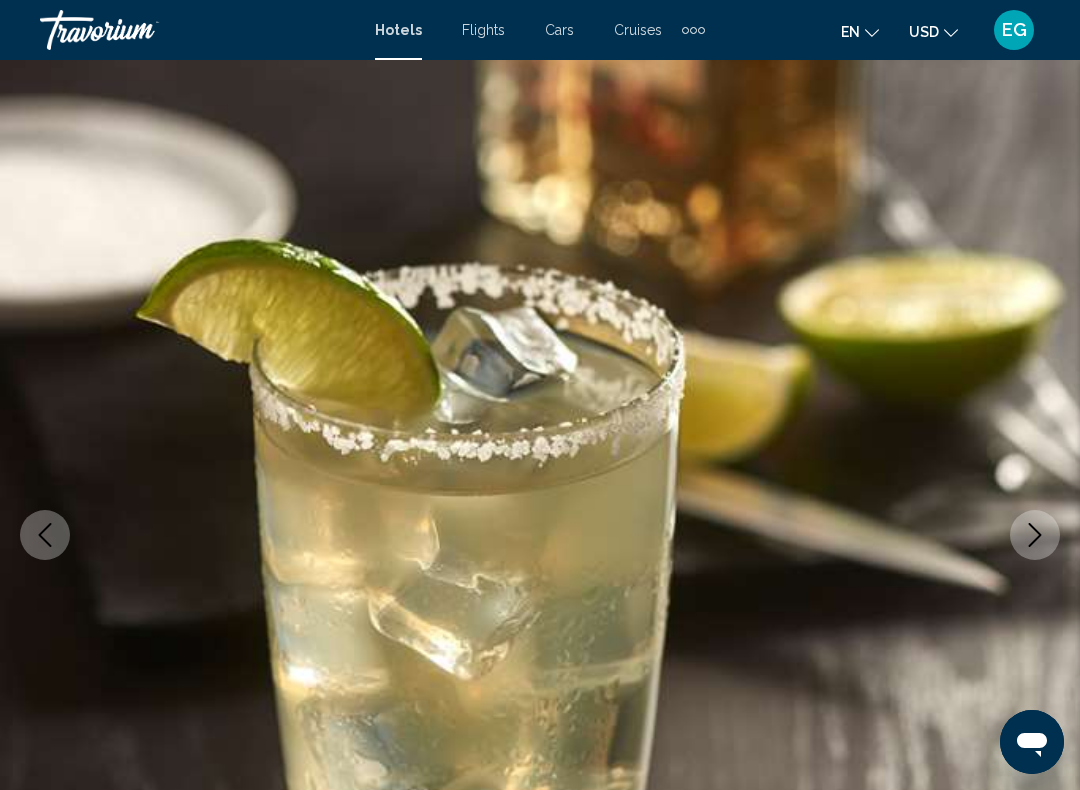 click at bounding box center (1035, 535) 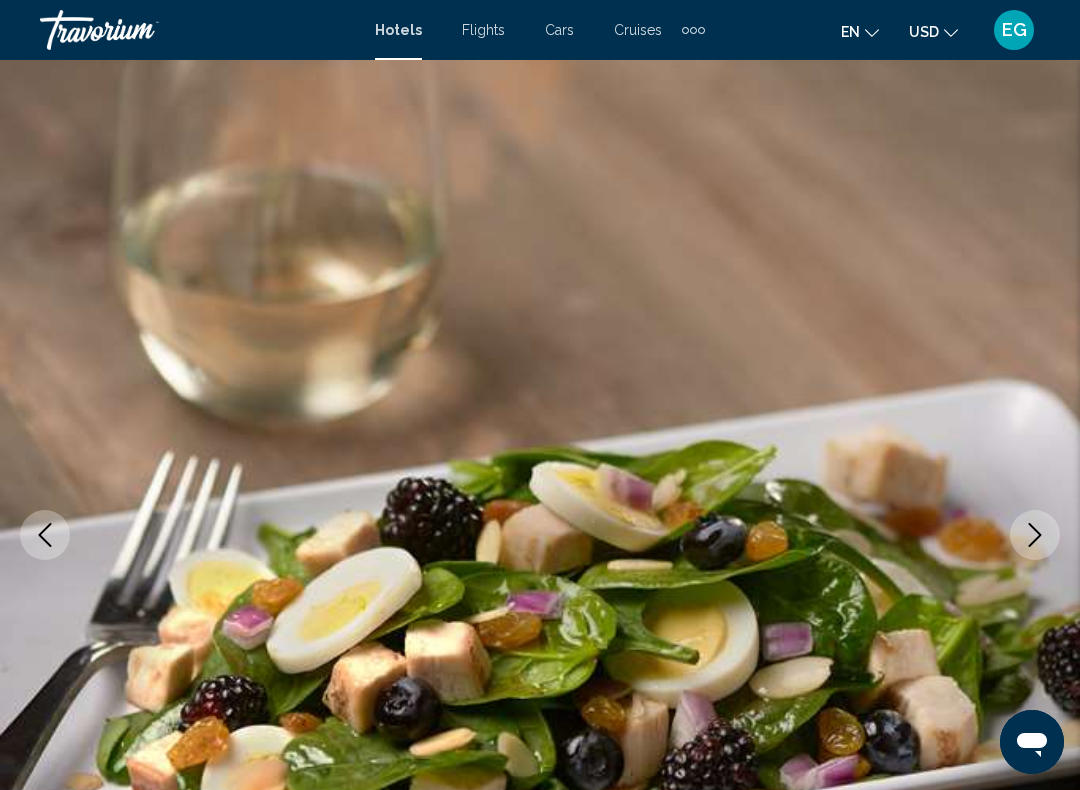 click 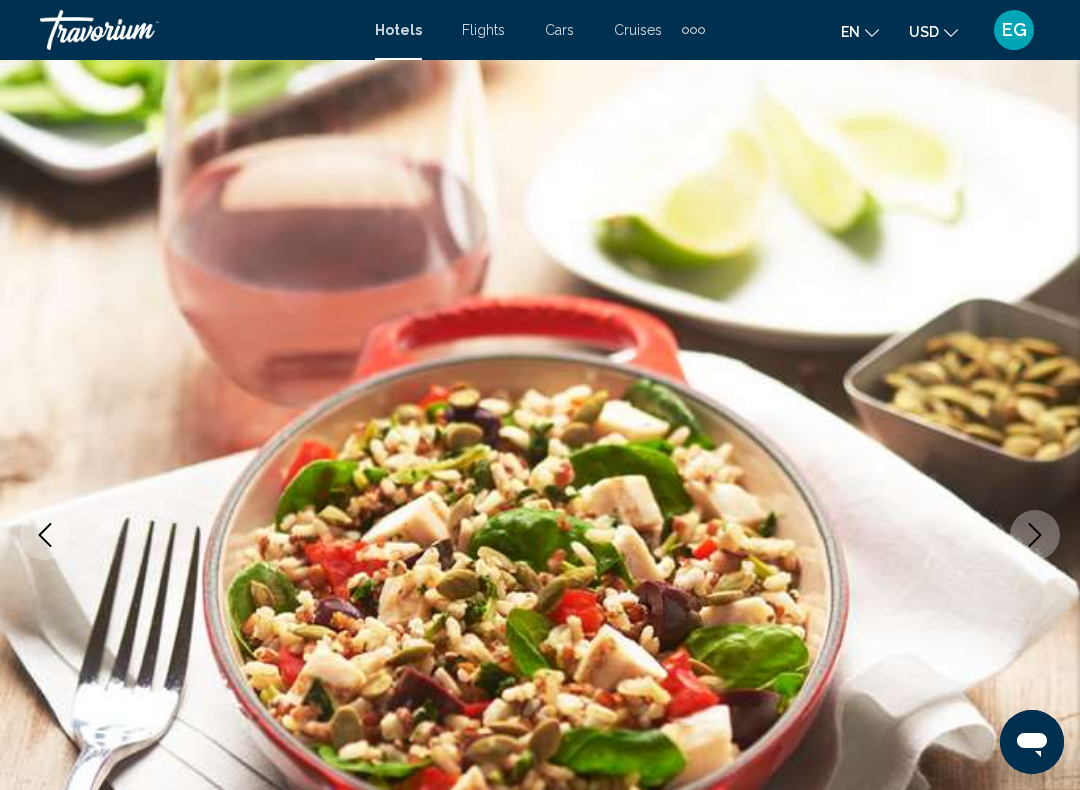click 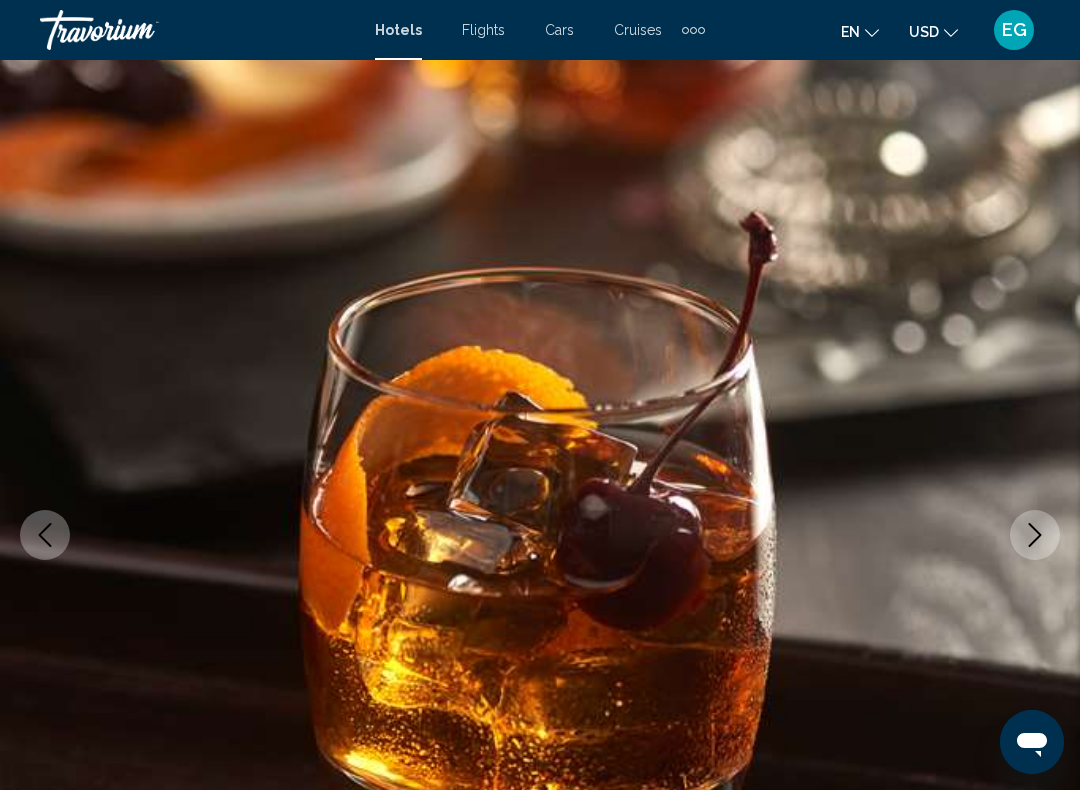 click 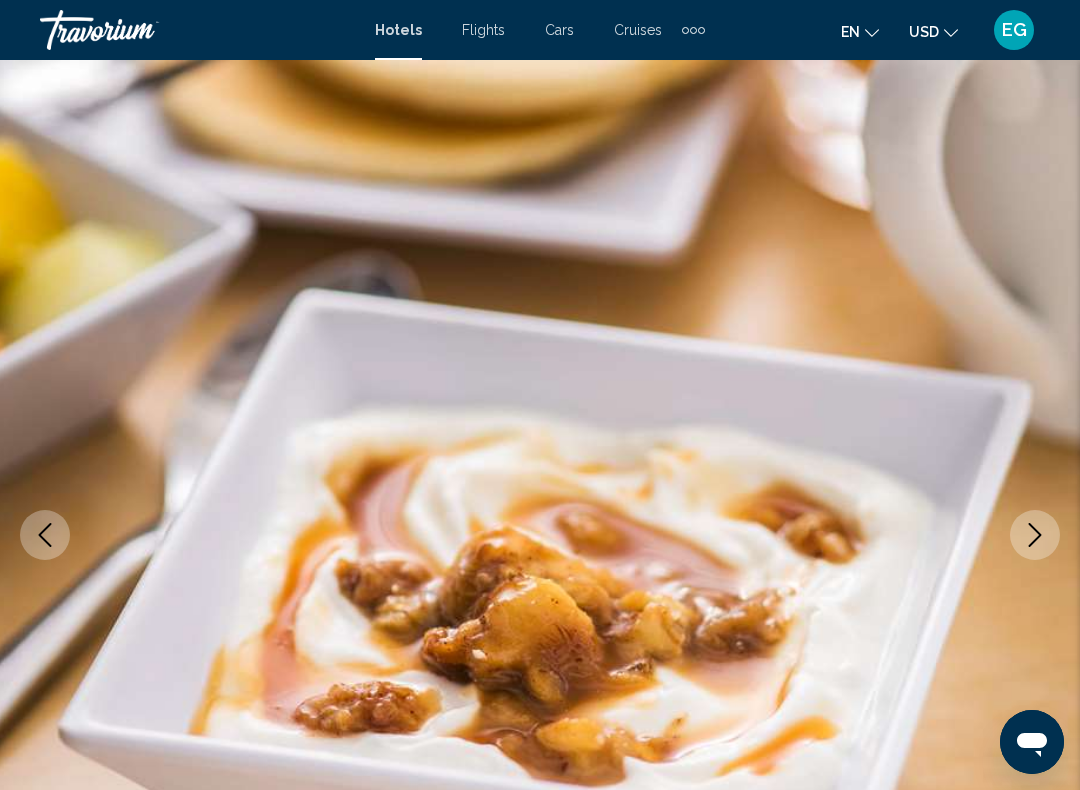 click 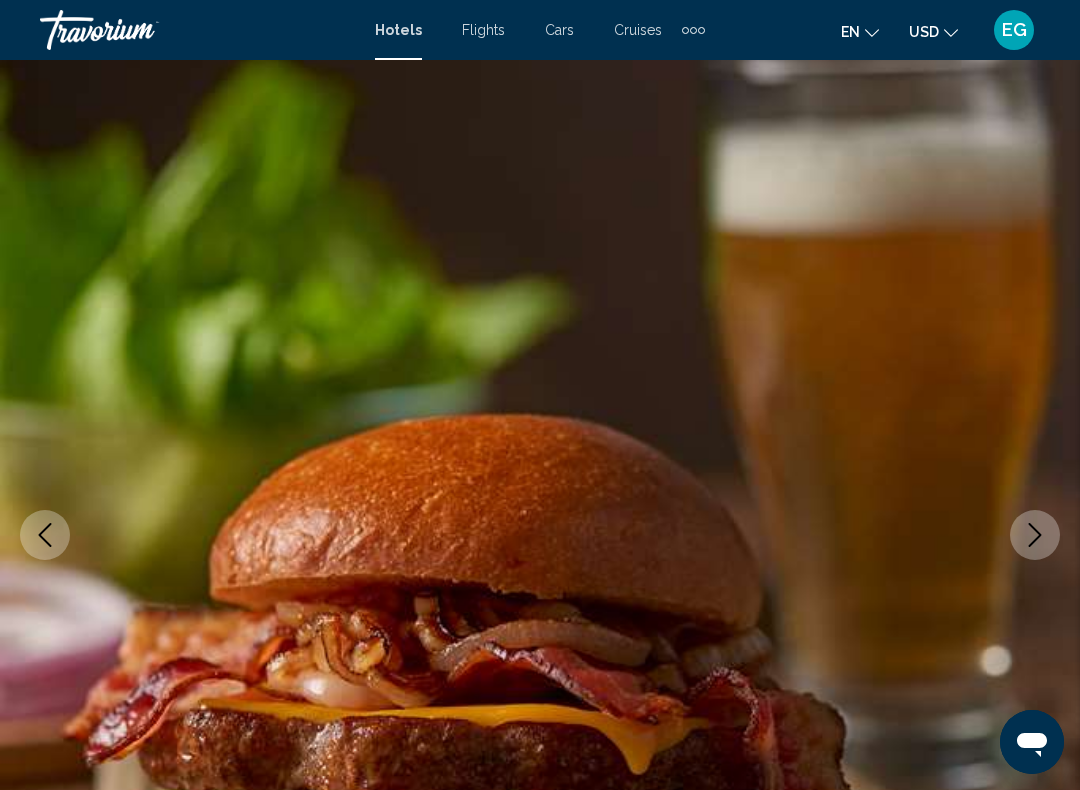 click 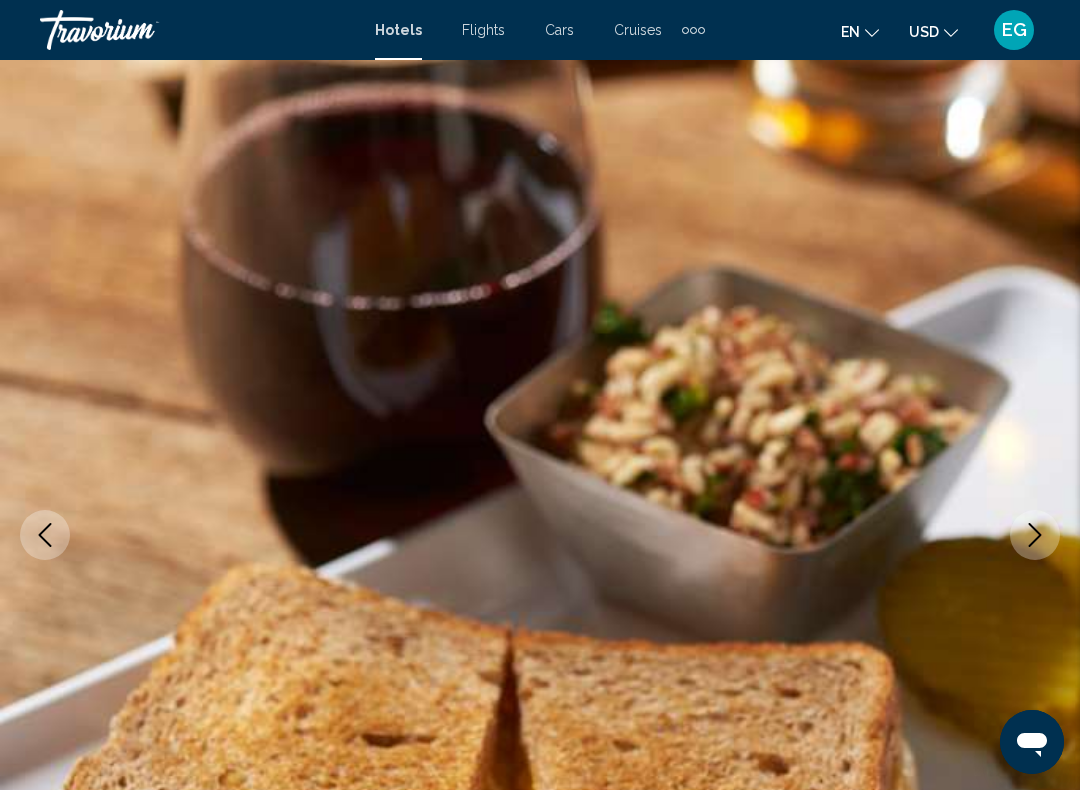 click 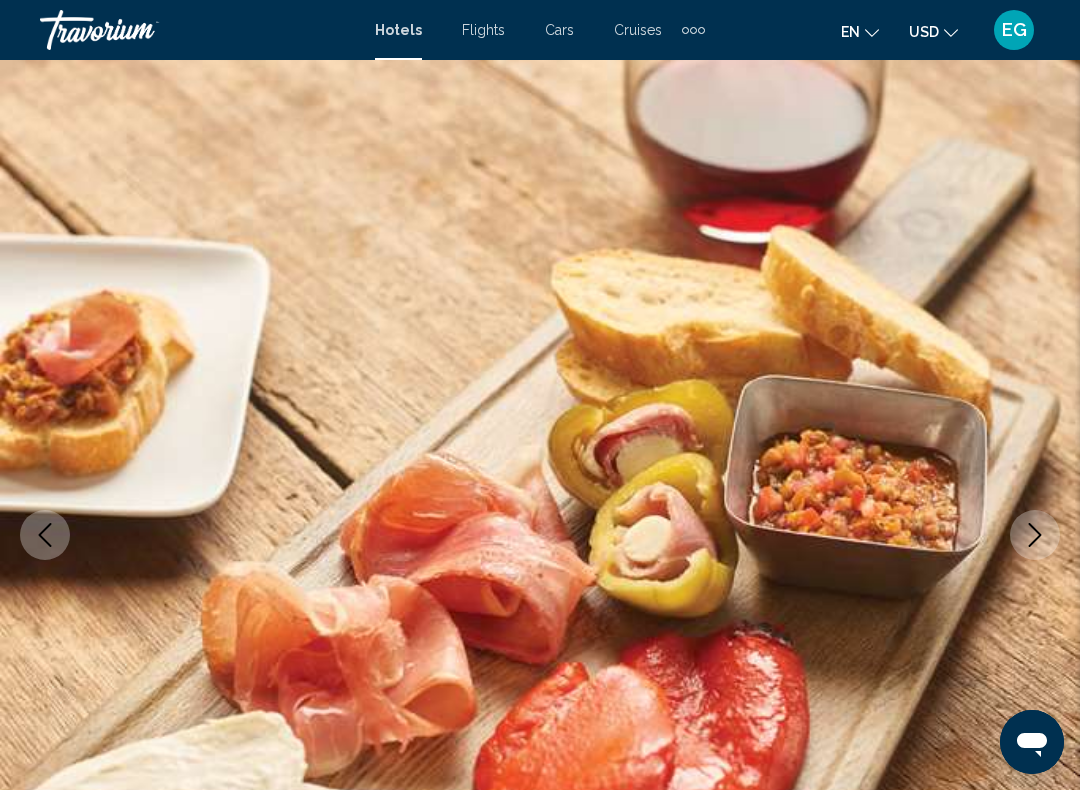 click 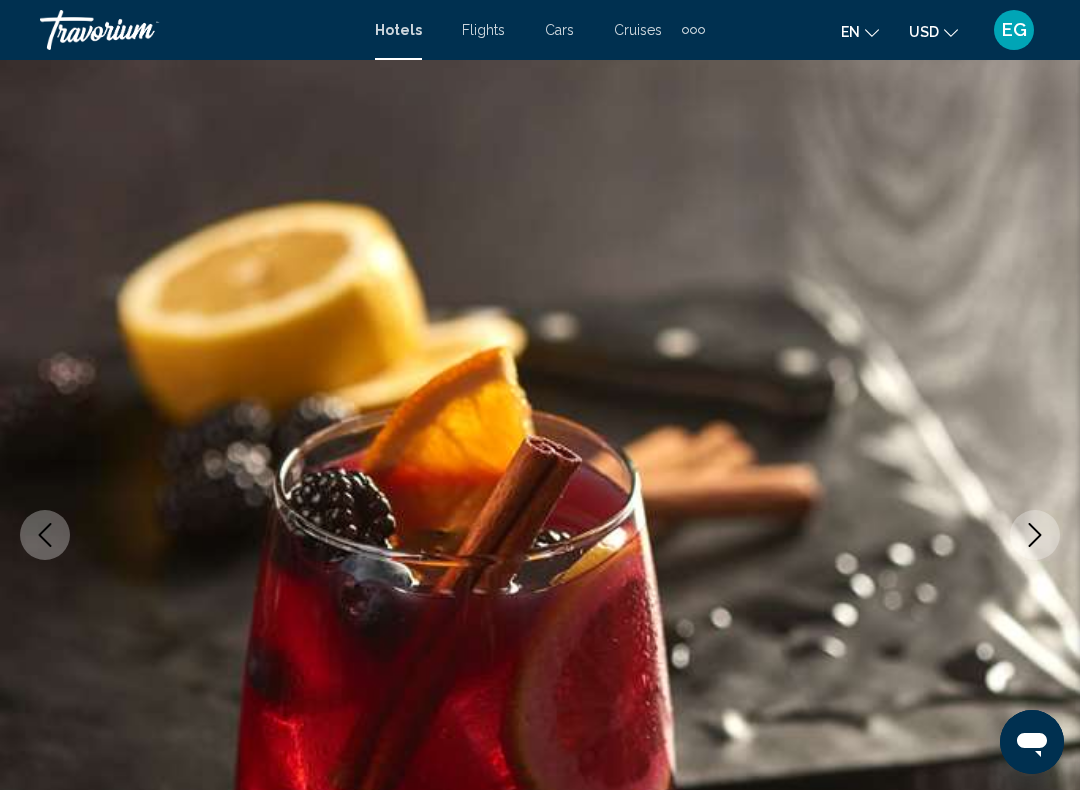 click at bounding box center (540, 535) 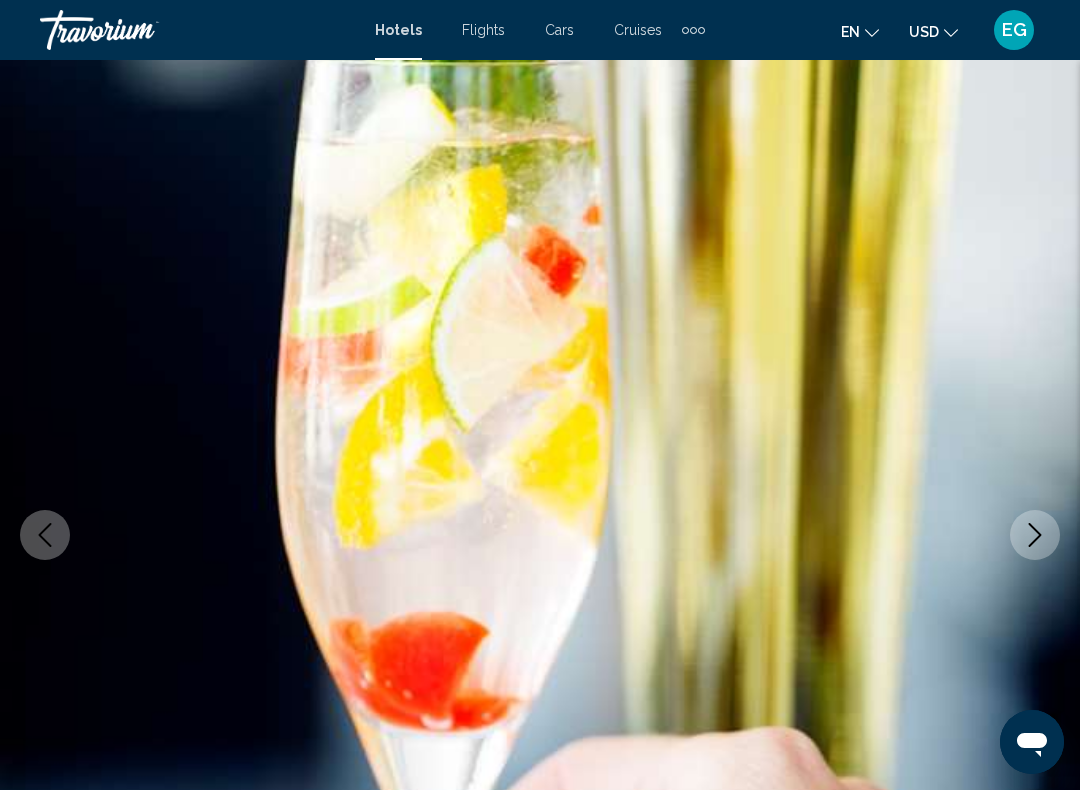 click 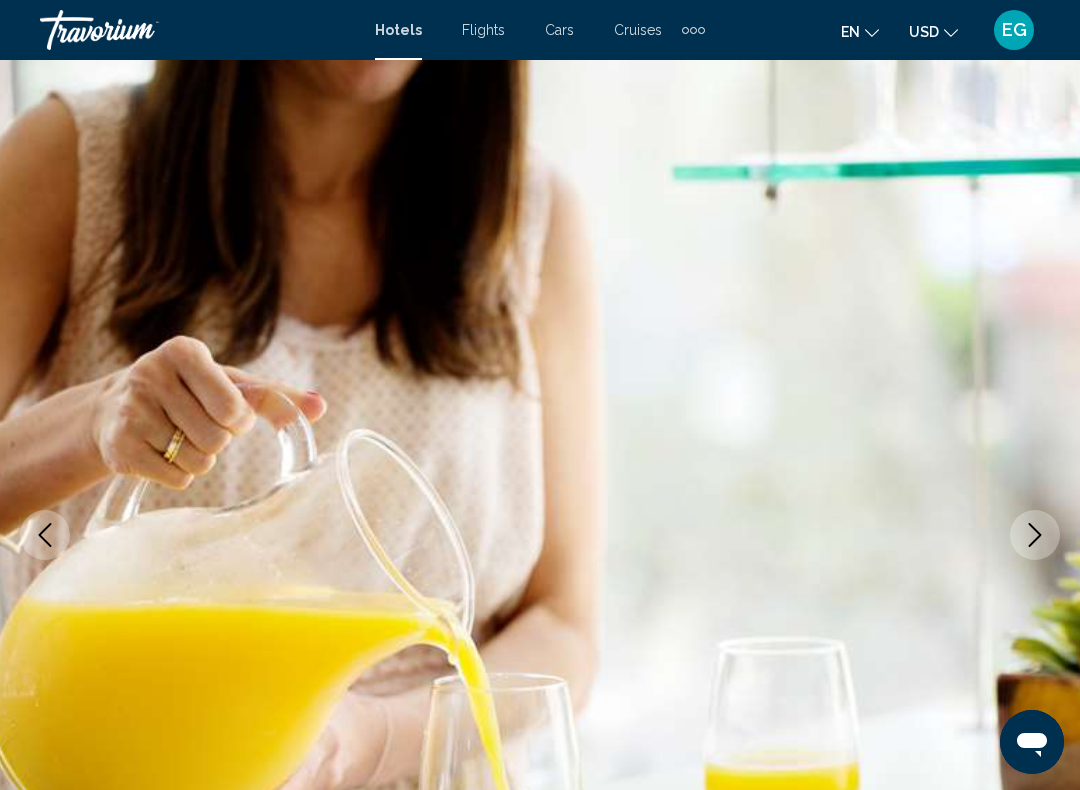 click 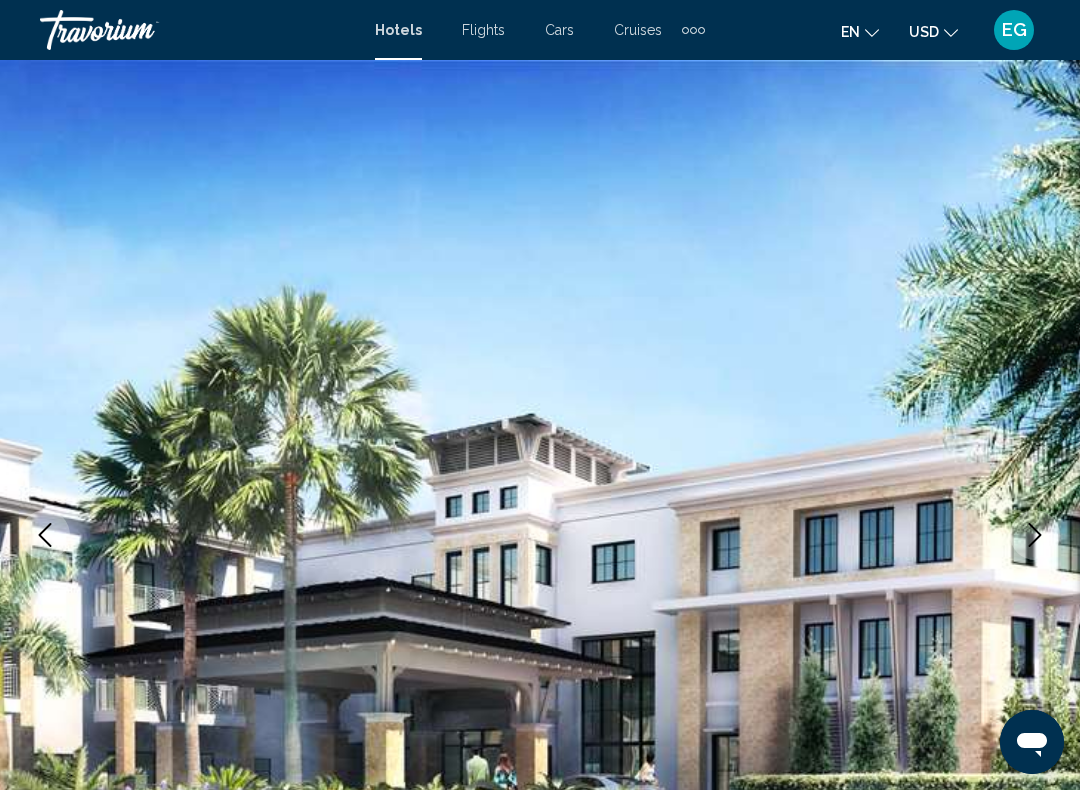click at bounding box center (540, 535) 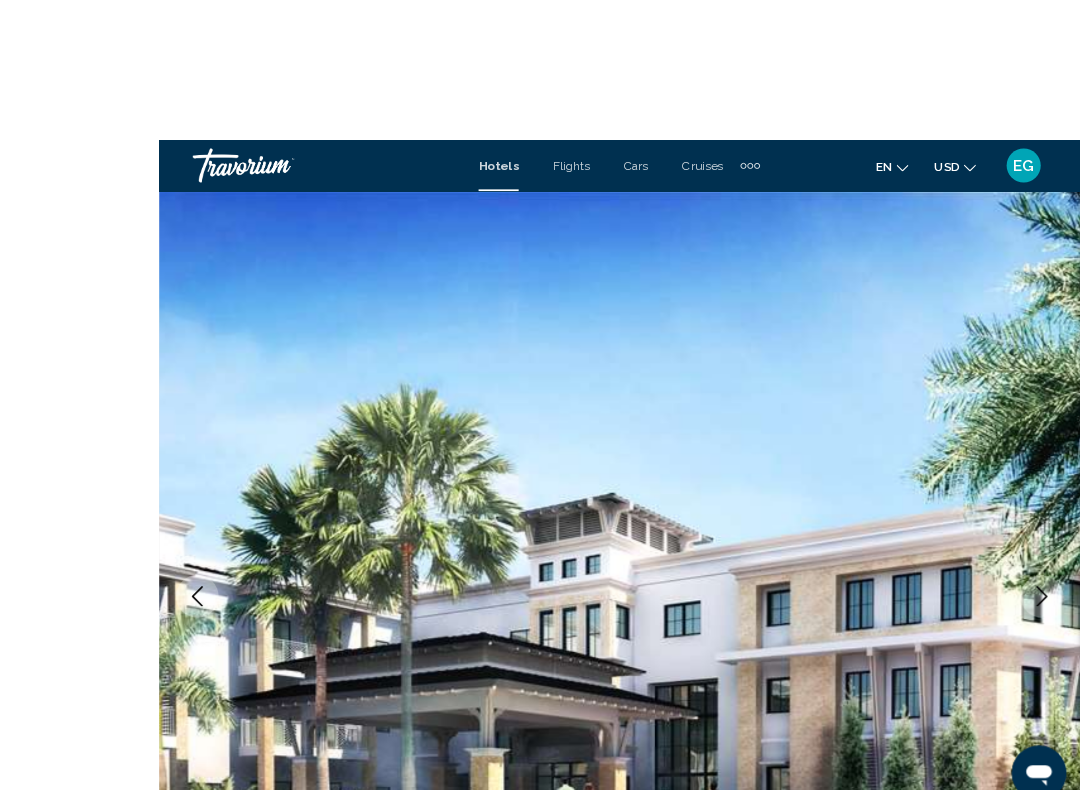 scroll, scrollTop: 19, scrollLeft: 0, axis: vertical 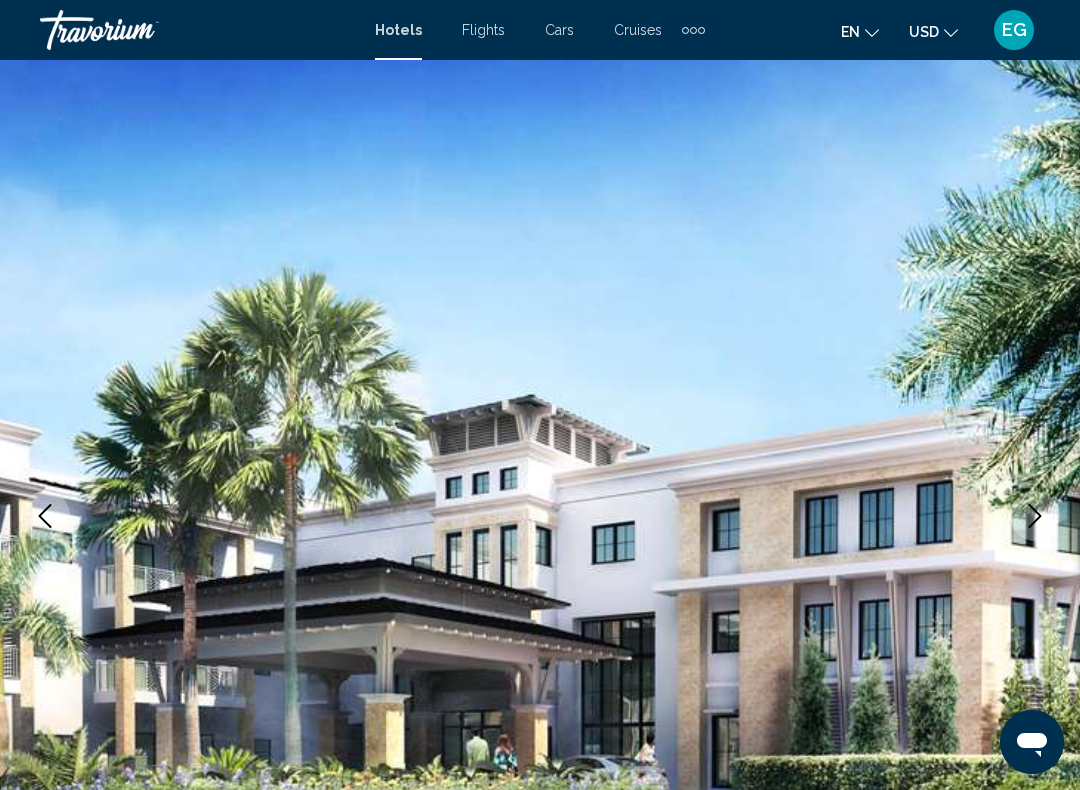 click at bounding box center (540, 516) 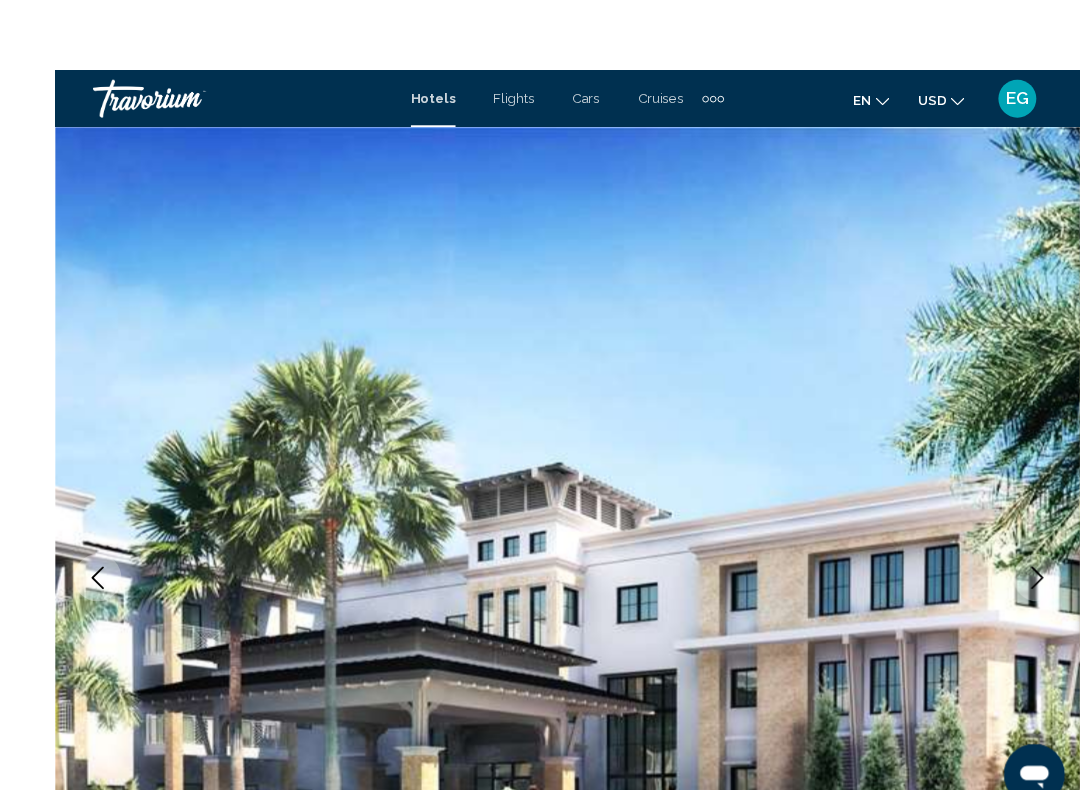 scroll, scrollTop: 40, scrollLeft: 0, axis: vertical 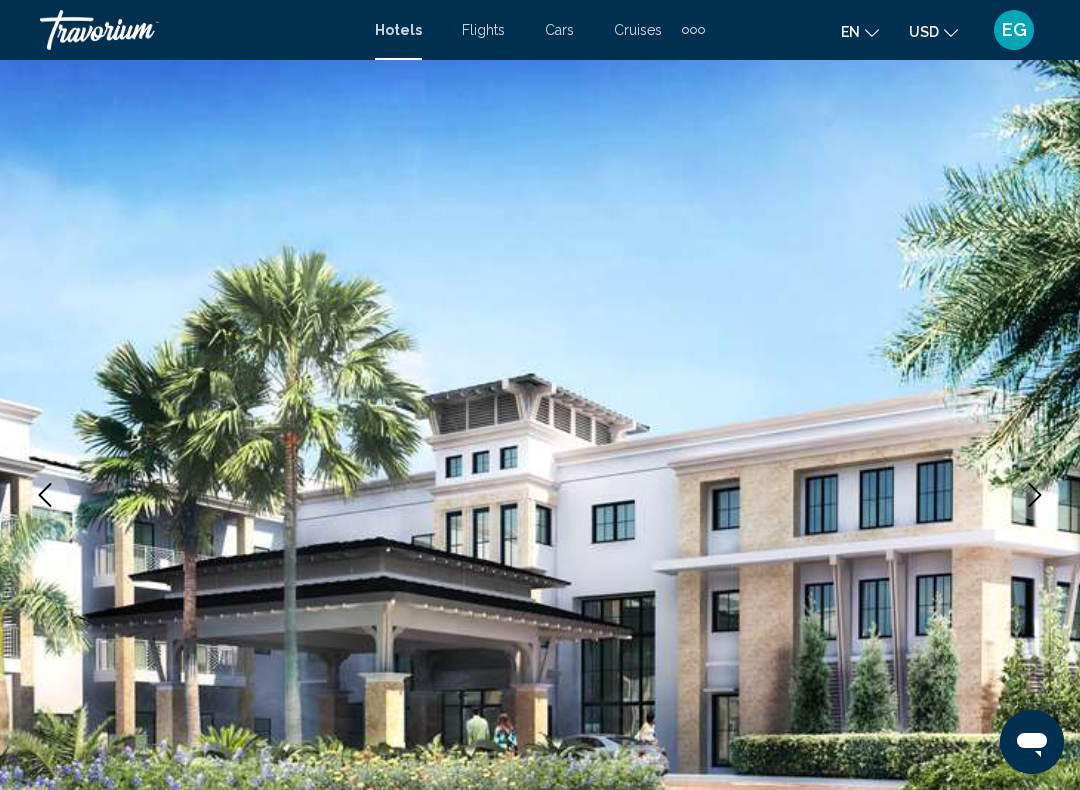 click at bounding box center [540, 495] 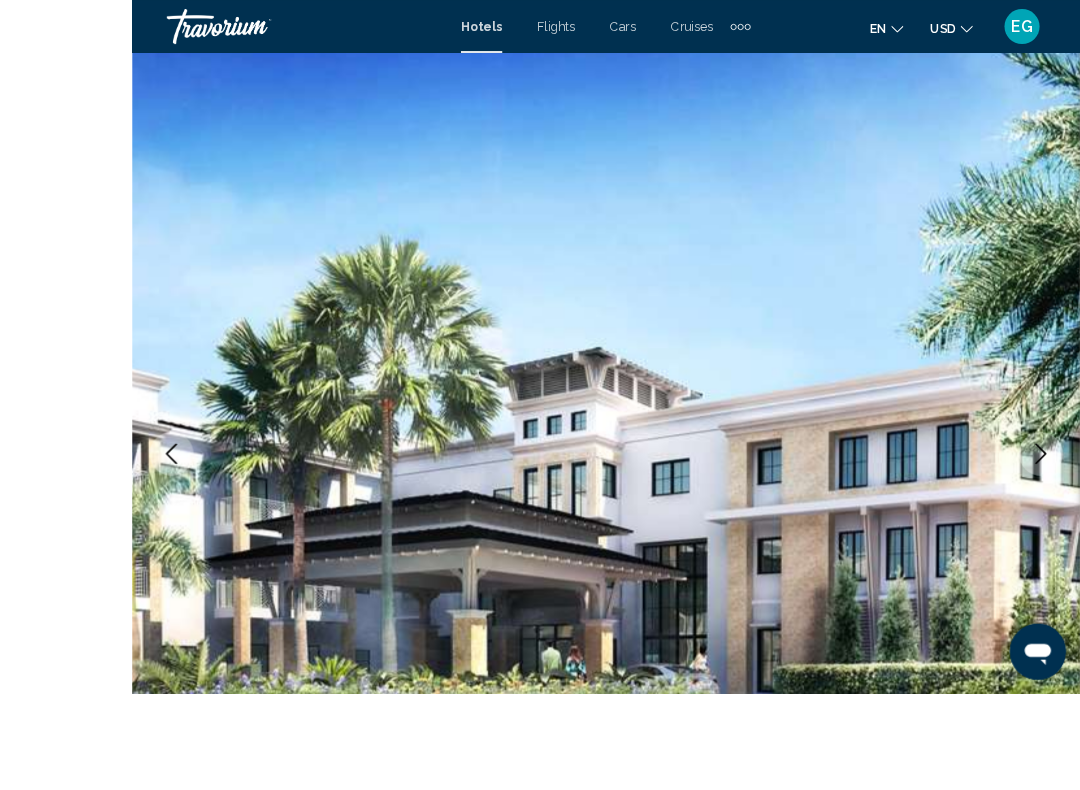 scroll, scrollTop: 288, scrollLeft: 0, axis: vertical 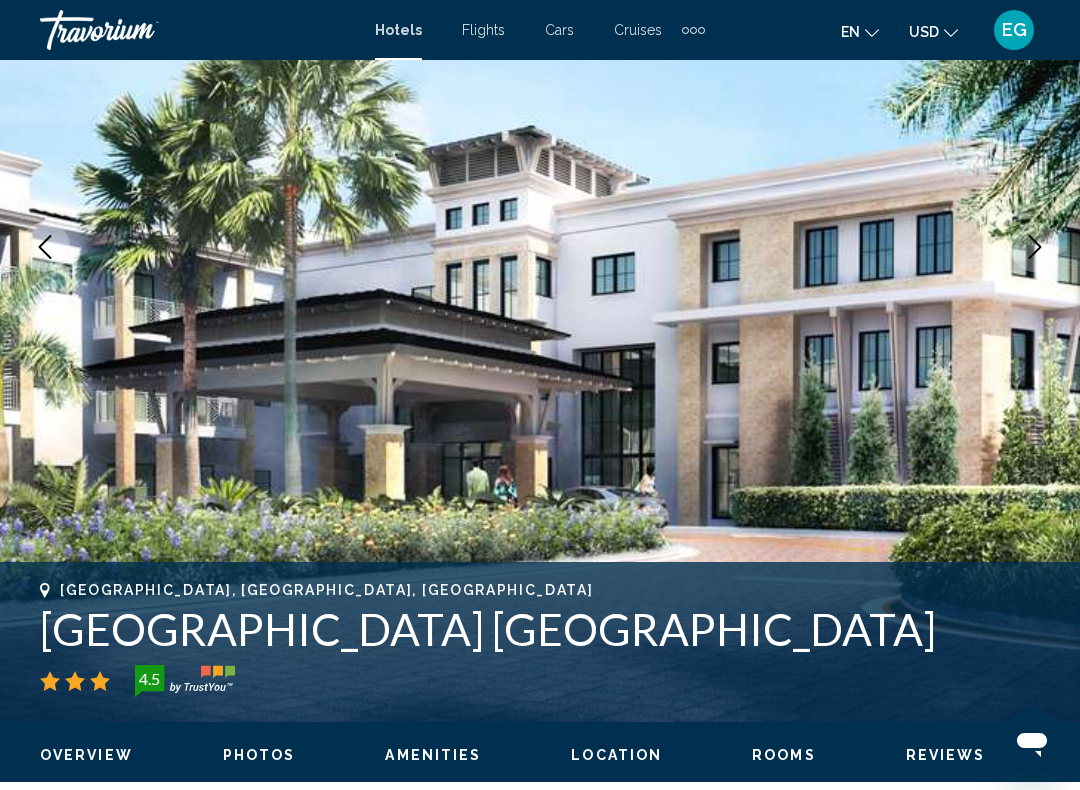 click on "Overview
Photos
Amenities
Location
Rooms
Reviews
Check Availability" 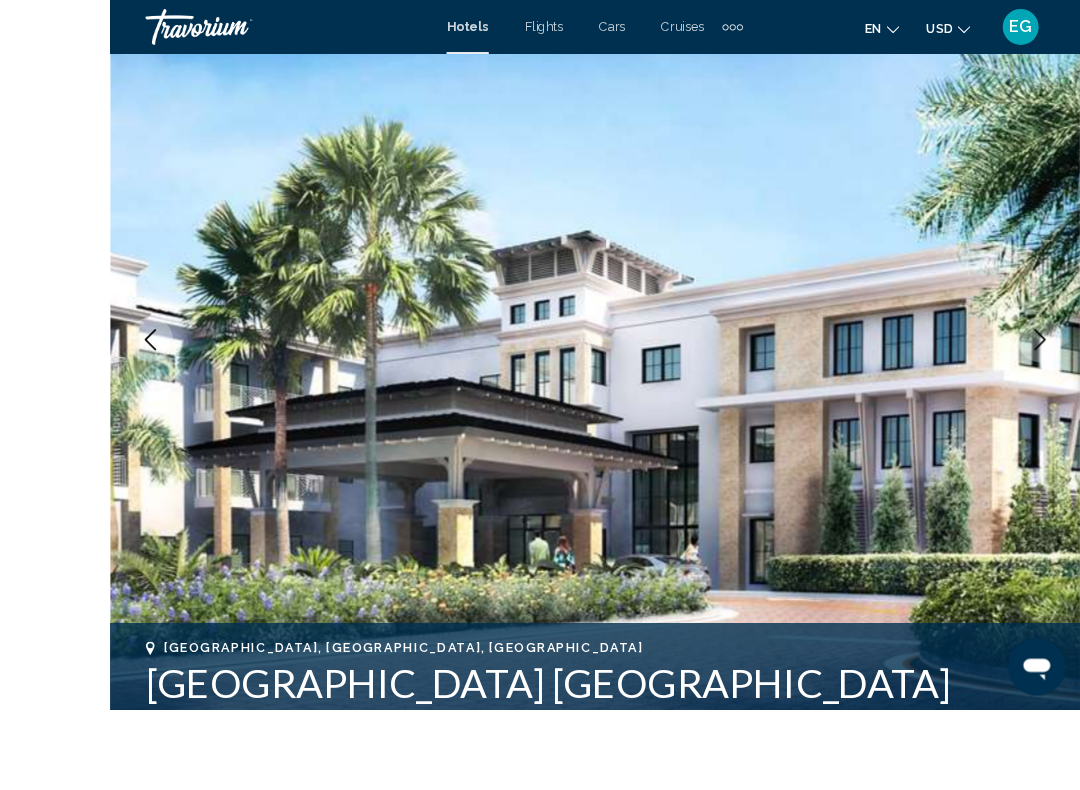 scroll, scrollTop: 307, scrollLeft: 0, axis: vertical 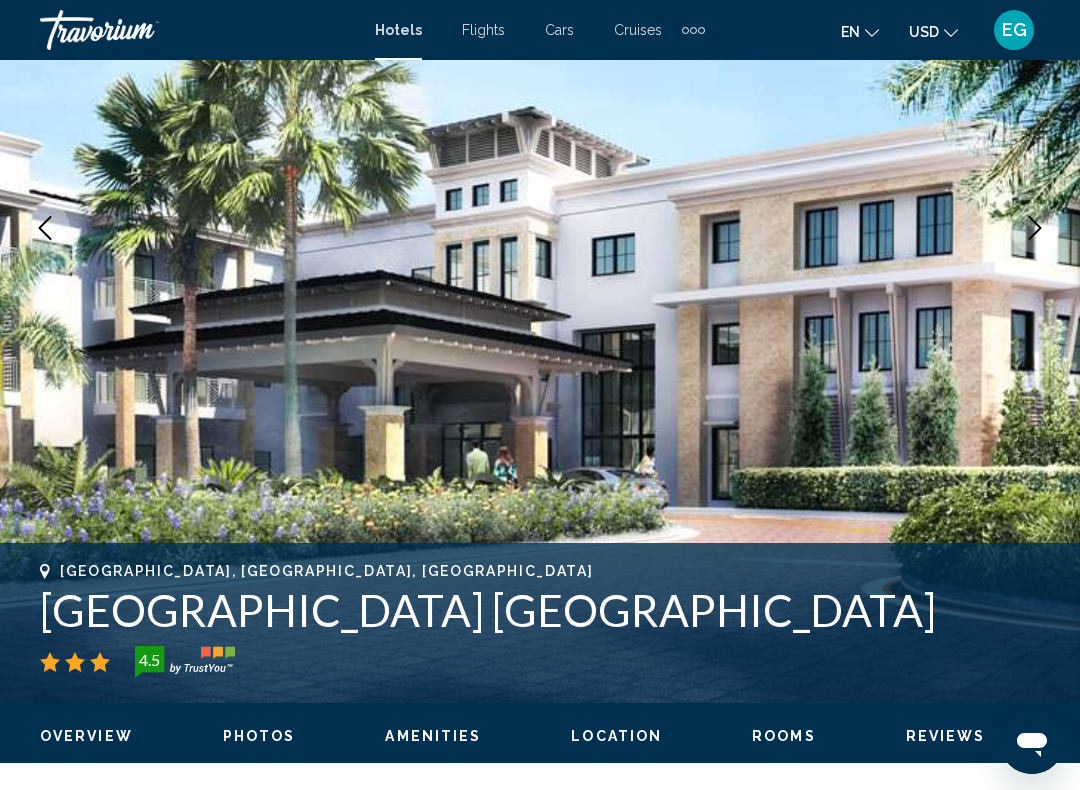 click at bounding box center [540, 228] 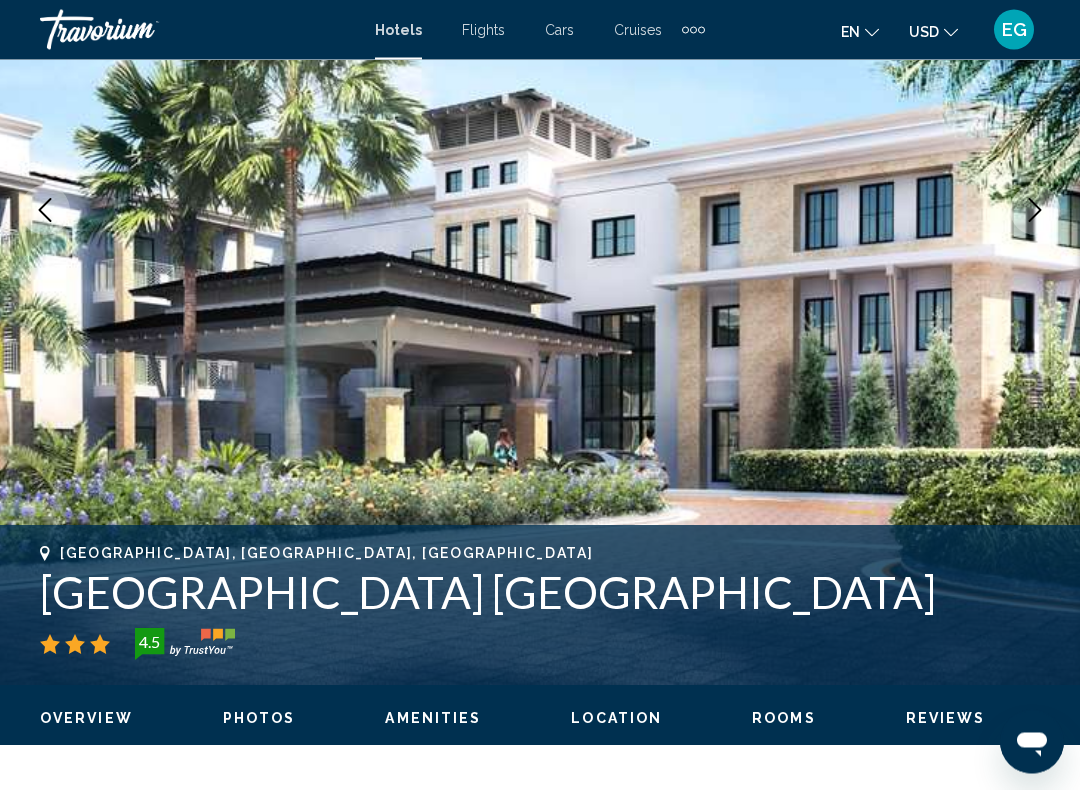 scroll, scrollTop: 325, scrollLeft: 0, axis: vertical 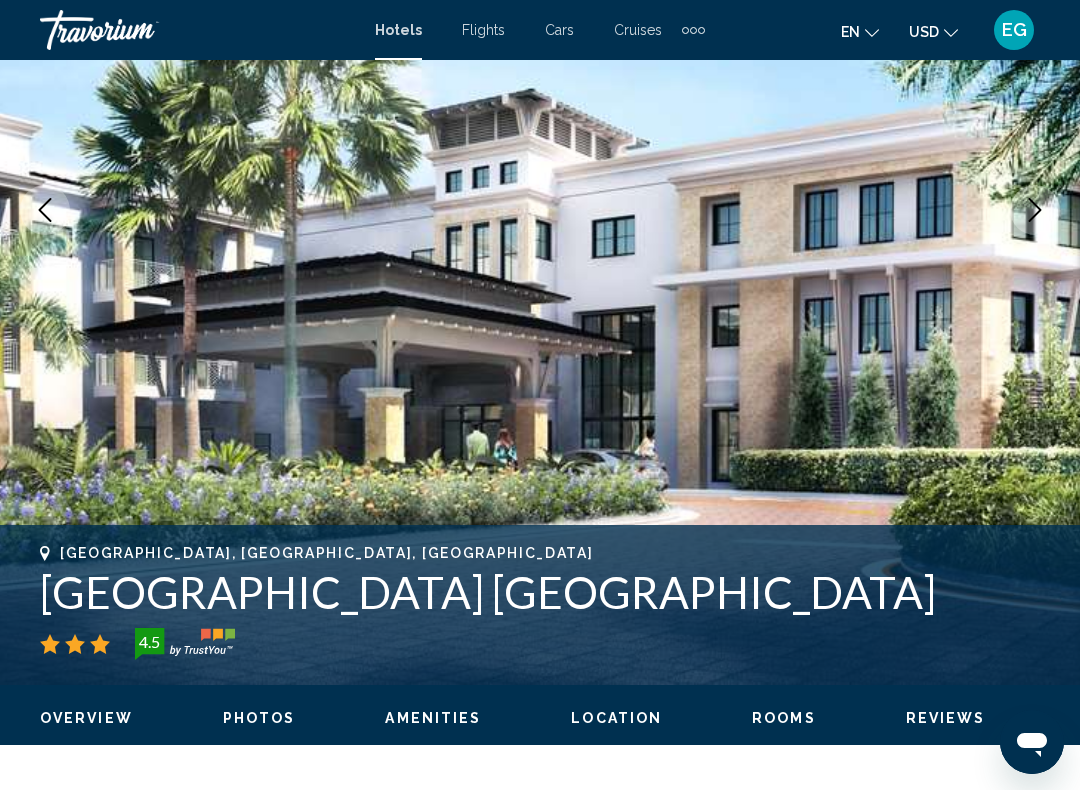 click on "[GEOGRAPHIC_DATA], [GEOGRAPHIC_DATA], [GEOGRAPHIC_DATA] [GEOGRAPHIC_DATA] [GEOGRAPHIC_DATA]
4.5 Address [STREET_ADDRESS] Overview
Photos
Amenities
Location
Rooms
Reviews
Check Availability Check Availability Overview Type Apartment Address [STREET_ADDRESS] Description Location Located in [GEOGRAPHIC_DATA], this hotel is within 1 mi (2 km) of [GEOGRAPHIC_DATA] and [GEOGRAPHIC_DATA]. [GEOGRAPHIC_DATA] and [GEOGRAPHIC_DATA] at [GEOGRAPHIC_DATA] are also within 3 mi (5 km). Hotel Features Room Amenities All 183 rooms provide free WiFi and free wired Internet, flat-screen TVs with cable channels, and conveniences like refrigerators and microwaves. Other amenities available to guests include iPod docks, room service, and premium bedding. Photos" at bounding box center [540, 3507] 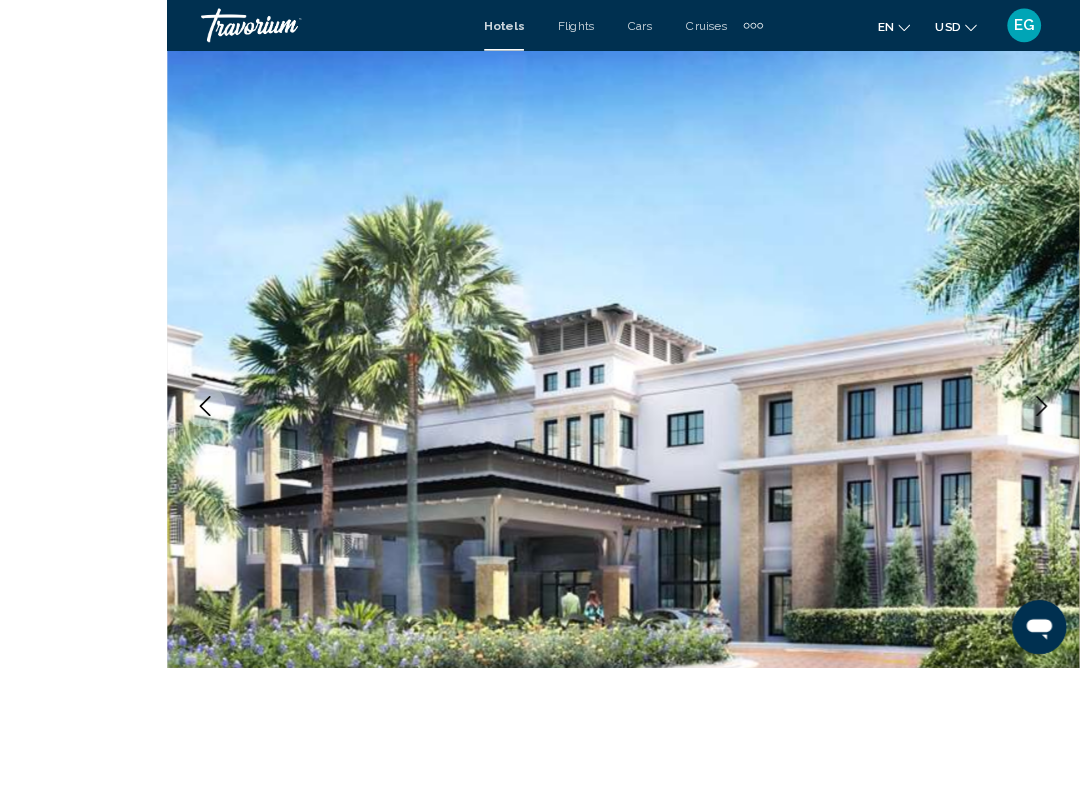 scroll, scrollTop: 346, scrollLeft: 0, axis: vertical 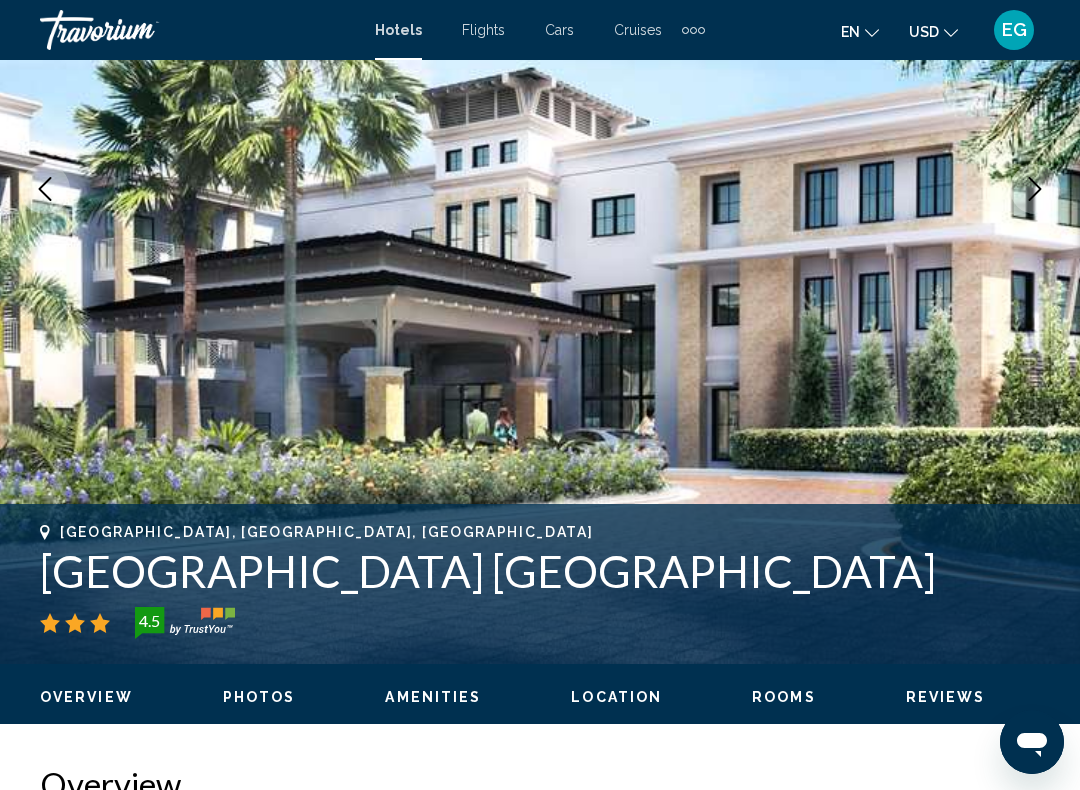 click on "Overview
Photos
Amenities
Location
Rooms
Reviews
Check Availability" 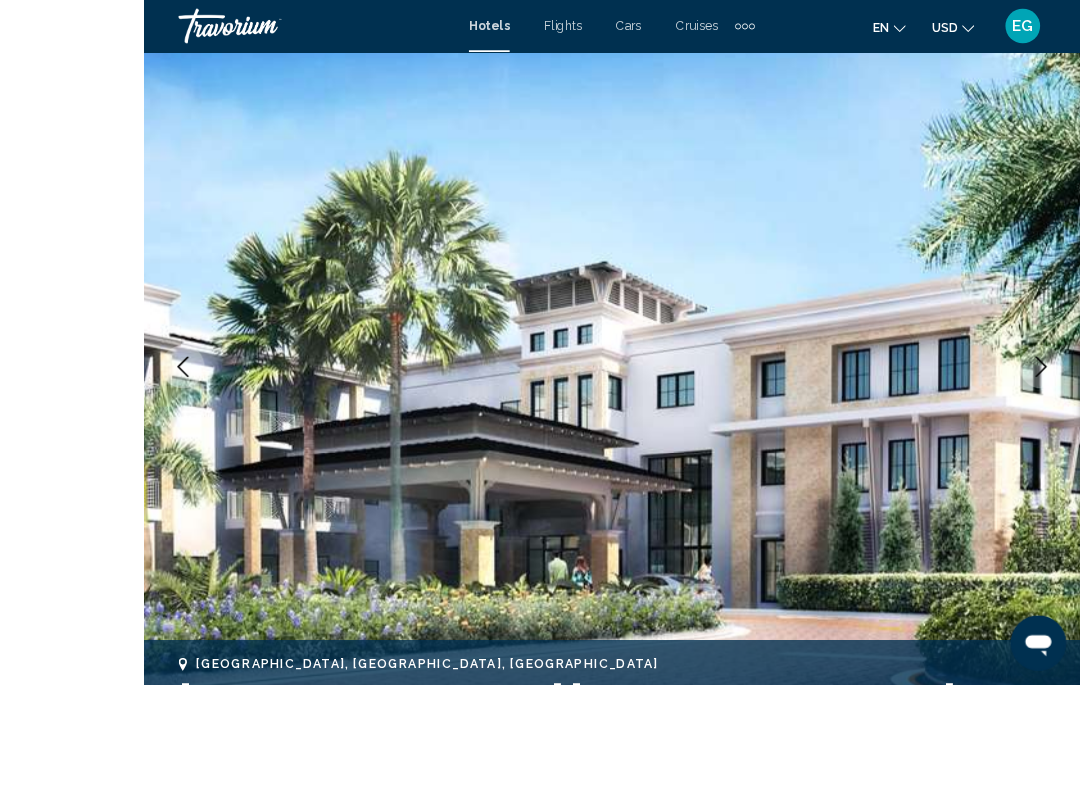scroll, scrollTop: 361, scrollLeft: 0, axis: vertical 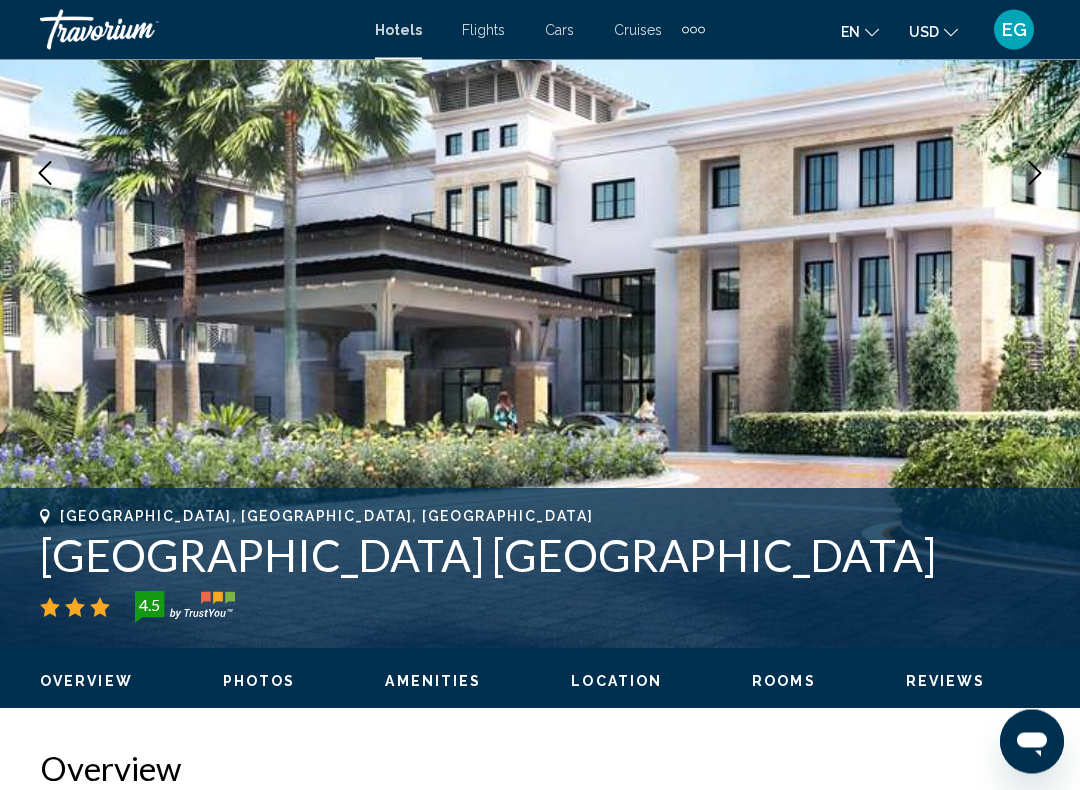 click on "Overview" at bounding box center [540, 769] 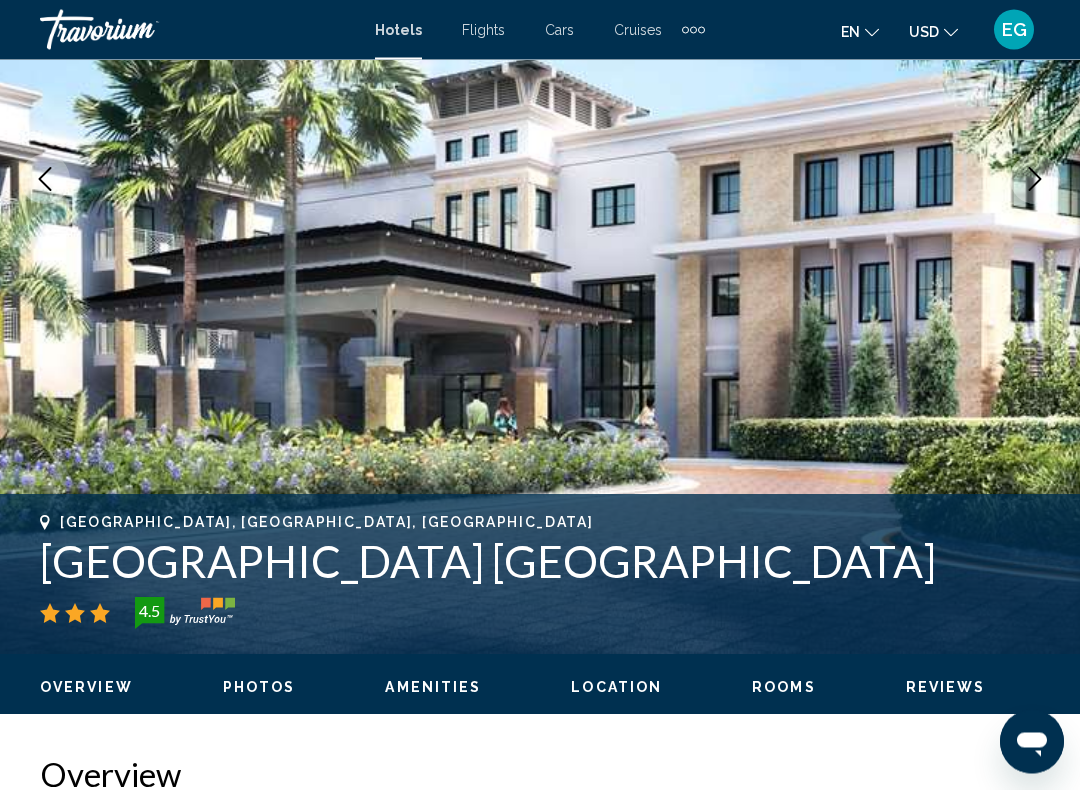 scroll, scrollTop: 353, scrollLeft: 0, axis: vertical 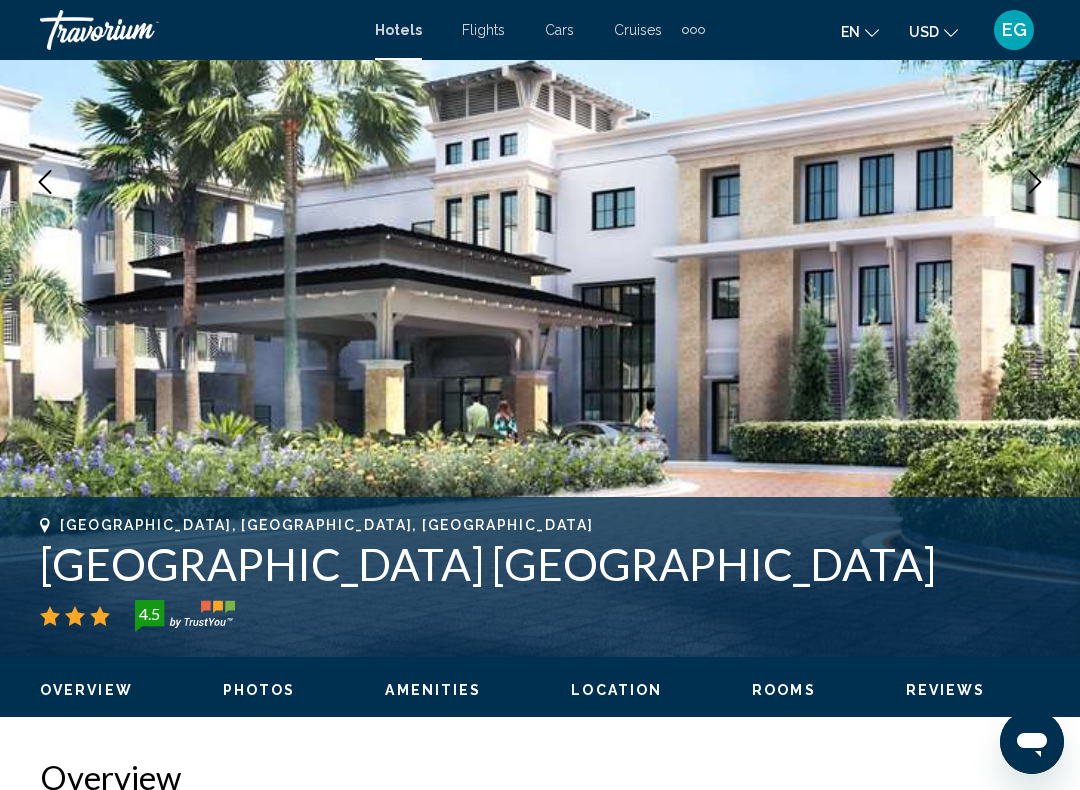 click on "[GEOGRAPHIC_DATA], [GEOGRAPHIC_DATA], [GEOGRAPHIC_DATA] [GEOGRAPHIC_DATA] [GEOGRAPHIC_DATA]
4.5 Address [STREET_ADDRESS] Overview
Photos
Amenities
Location
Rooms
Reviews
Check Availability Check Availability Overview Type Apartment Address [STREET_ADDRESS] Description Location Located in [GEOGRAPHIC_DATA], this hotel is within 1 mi (2 km) of [GEOGRAPHIC_DATA] and [GEOGRAPHIC_DATA]. [GEOGRAPHIC_DATA] and [GEOGRAPHIC_DATA] at [GEOGRAPHIC_DATA] are also within 3 mi (5 km). Hotel Features Room Amenities All 183 rooms provide free WiFi and free wired Internet, flat-screen TVs with cable channels, and conveniences like refrigerators and microwaves. Other amenities available to guests include iPod docks, room service, and premium bedding. Photos" at bounding box center (540, 3479) 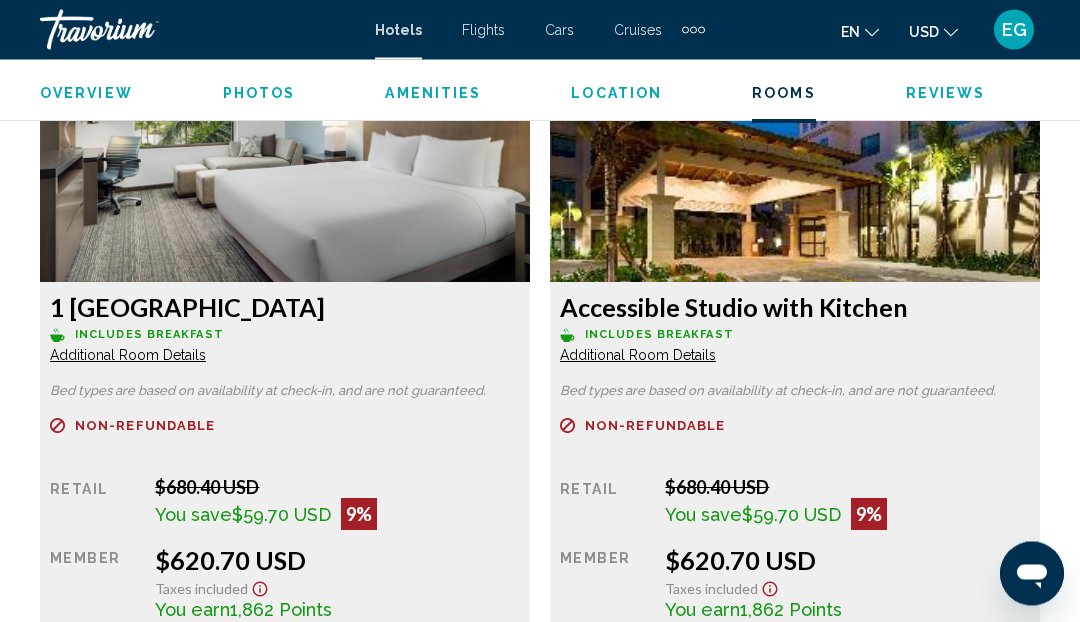 scroll, scrollTop: 3141, scrollLeft: 0, axis: vertical 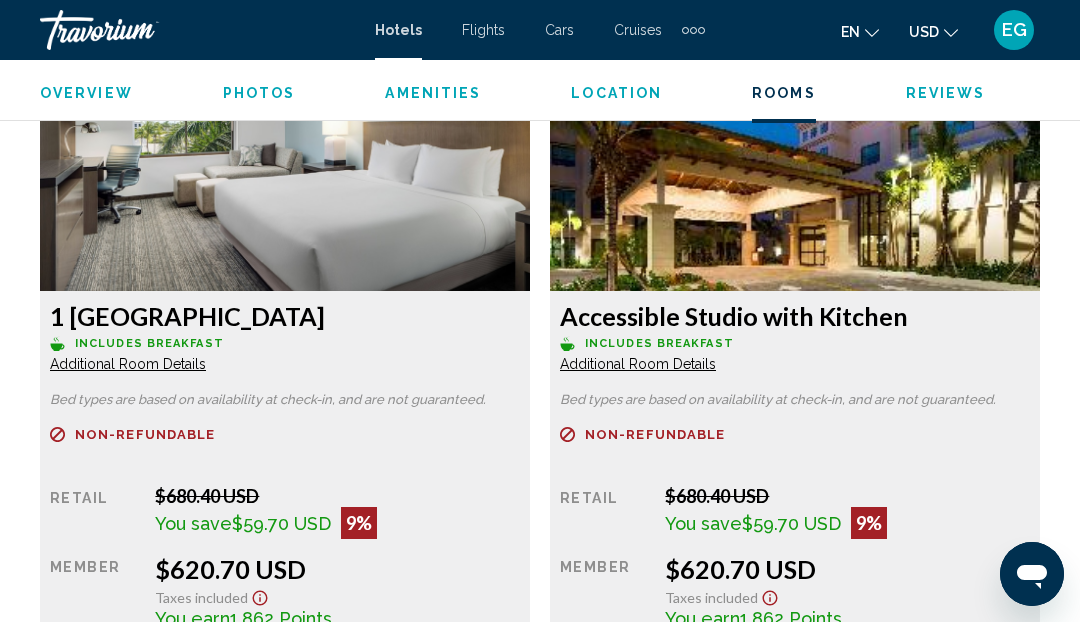 click on "Refundable
Non-refundable
Non-refundable     Retail  $680.40 USD  You save  $59.70 USD  9%  when you redeem    Member  $620.70 USD  Taxes included
You earn  1,862  Points  More rates Book now No longer available" at bounding box center (285, 554) 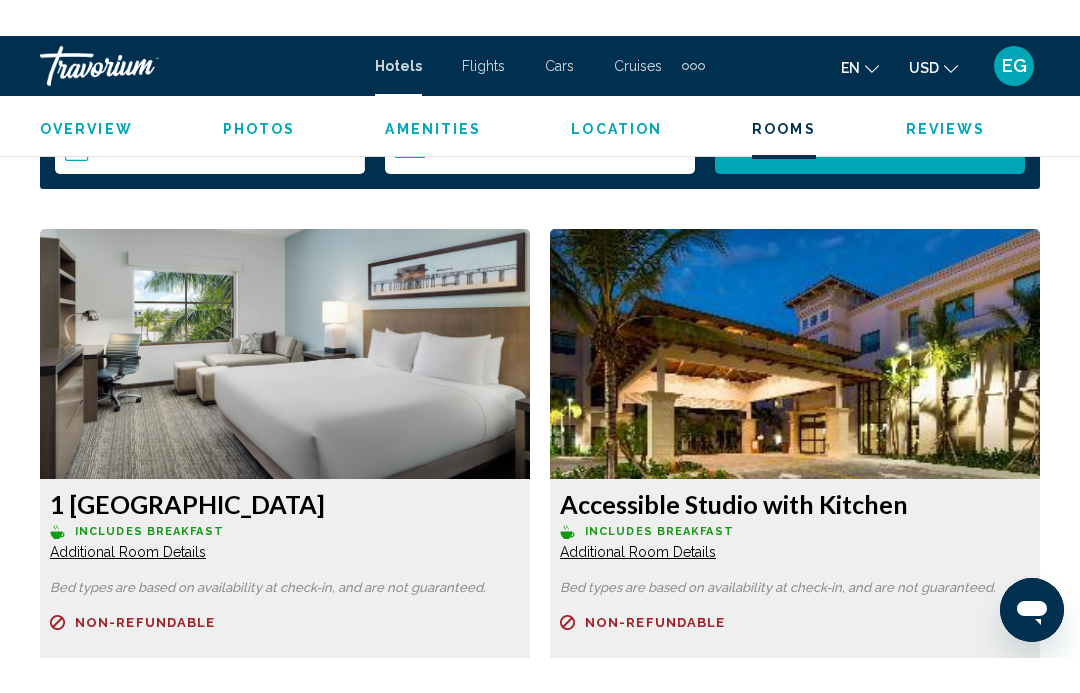 scroll, scrollTop: 2986, scrollLeft: 0, axis: vertical 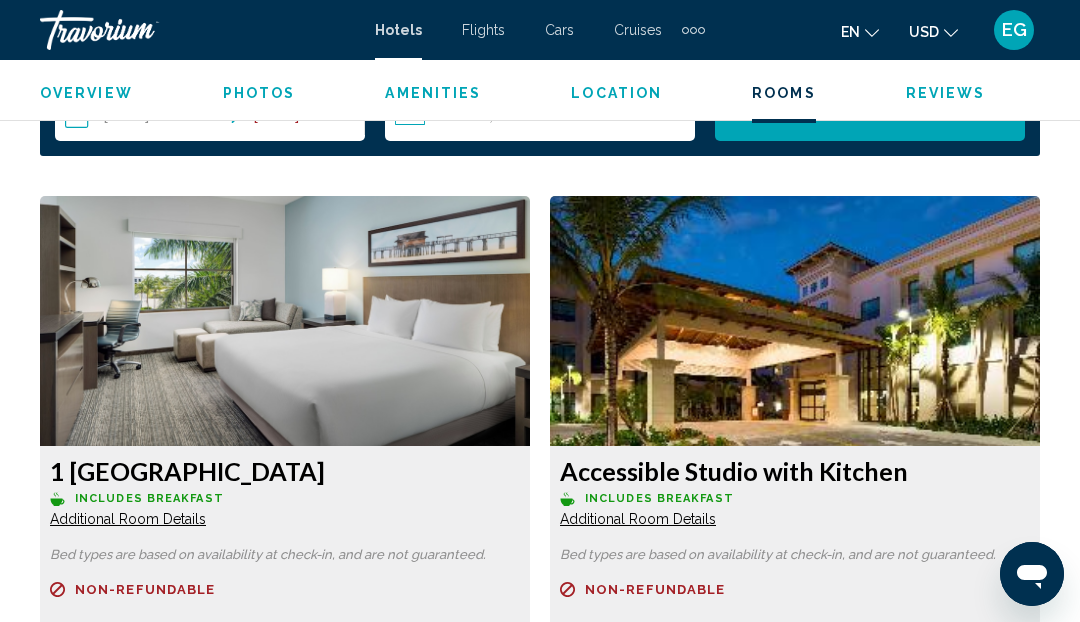 click at bounding box center [285, 321] 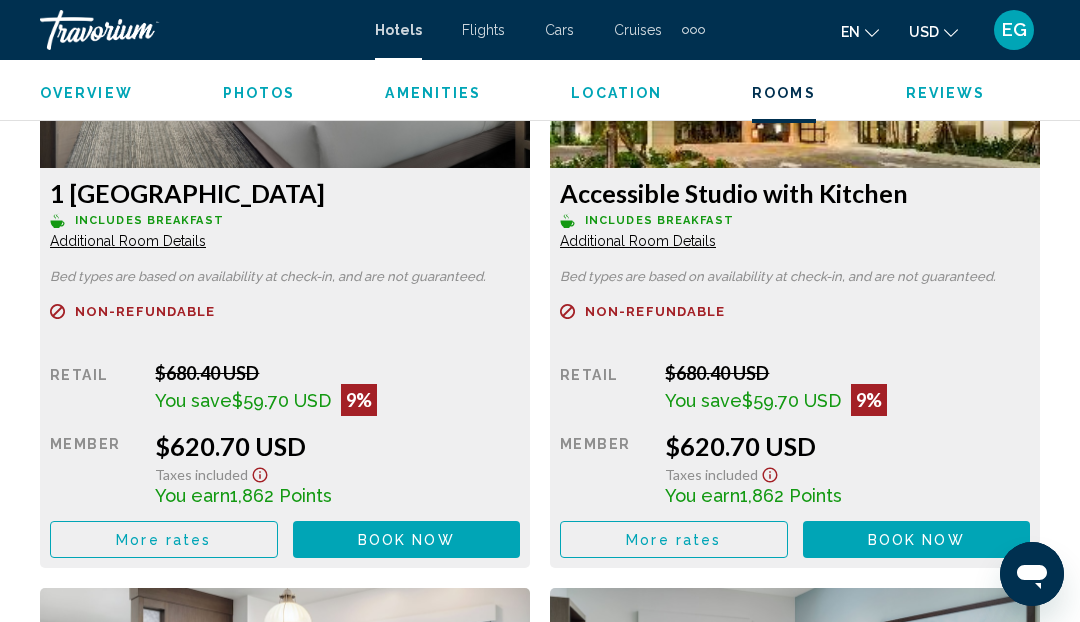 scroll, scrollTop: 3263, scrollLeft: 0, axis: vertical 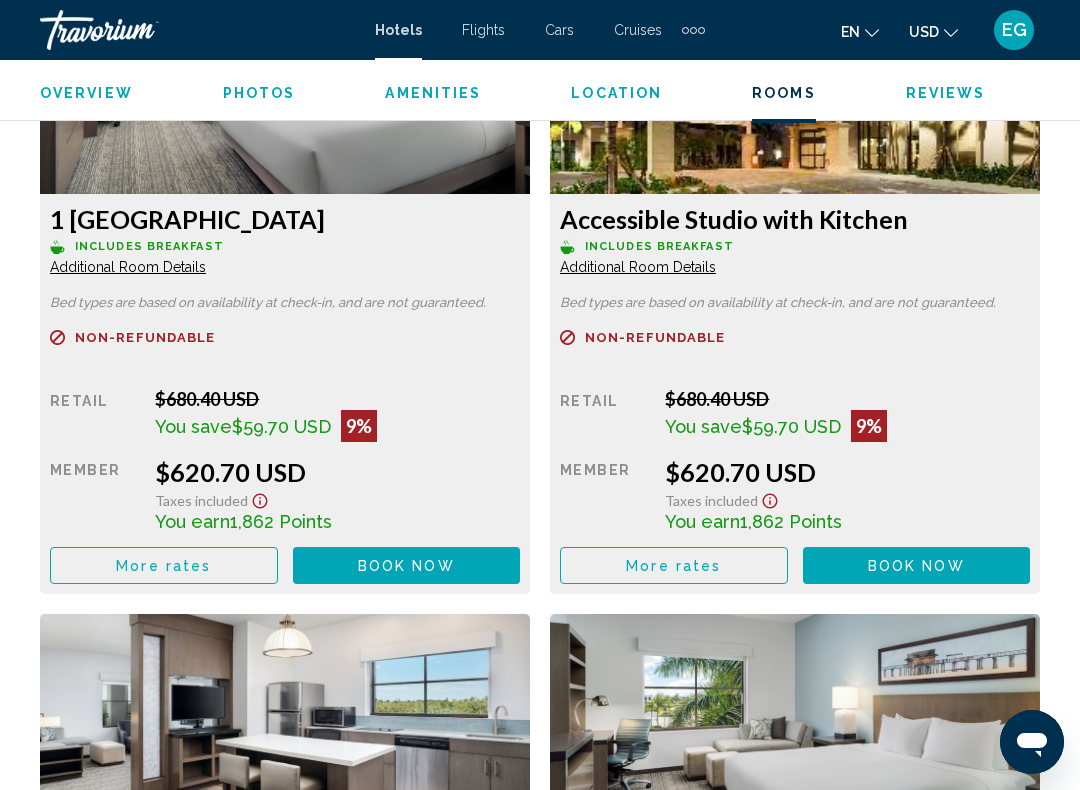 click on "Book now" at bounding box center (406, 566) 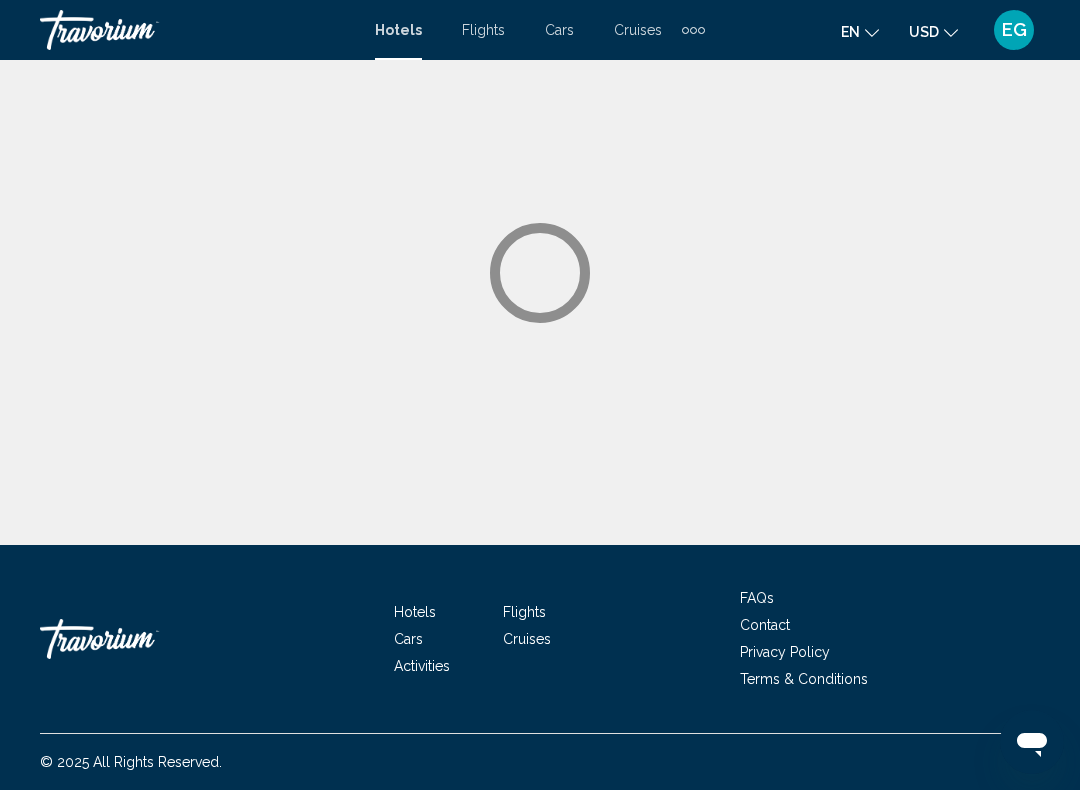 scroll, scrollTop: 0, scrollLeft: 0, axis: both 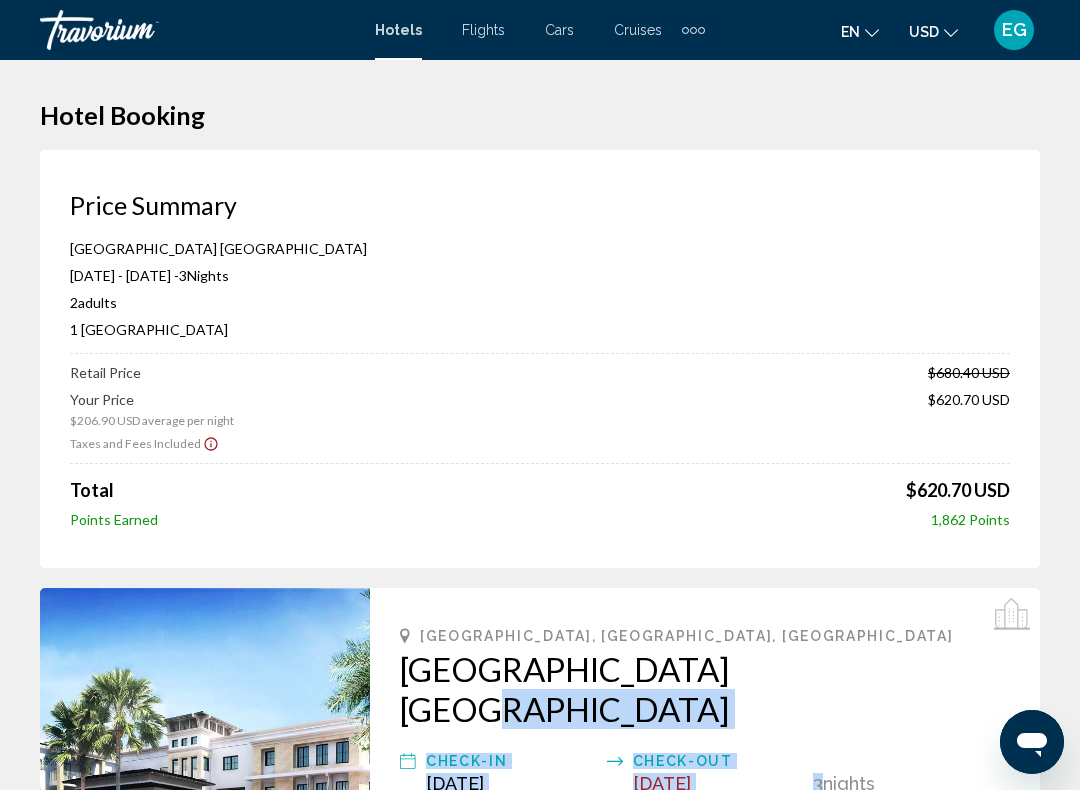 click on "3  Night Nights" at bounding box center [911, 771] 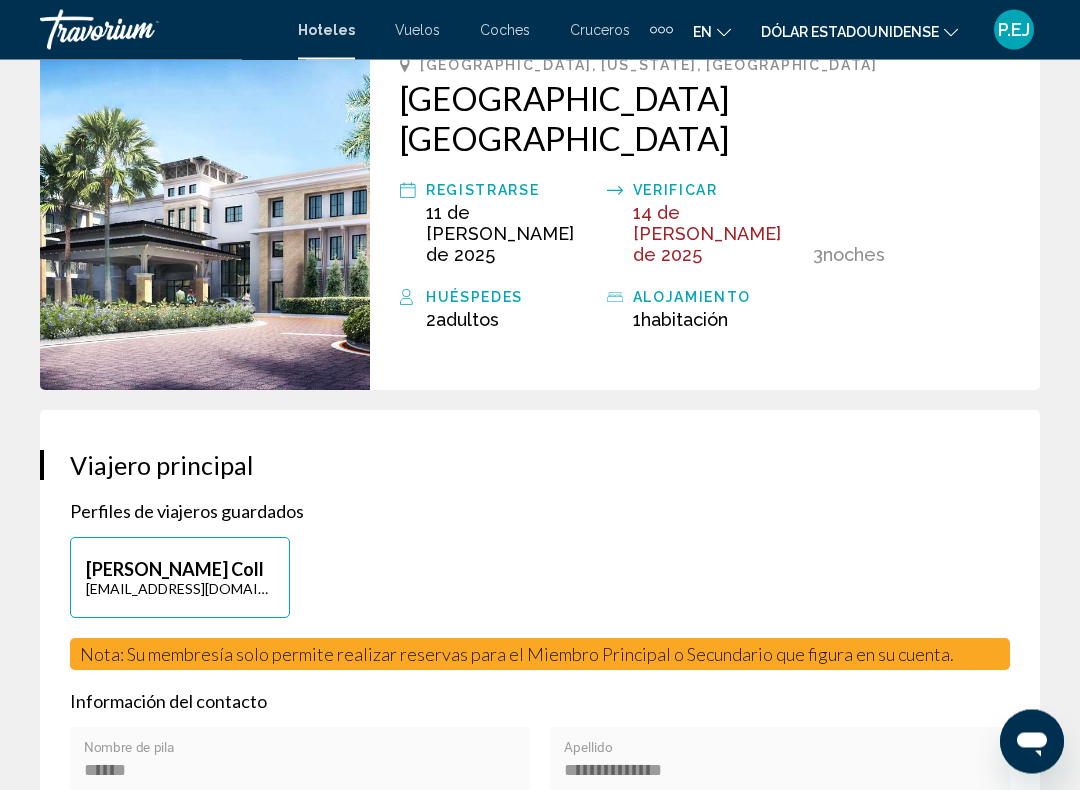 scroll, scrollTop: 573, scrollLeft: 0, axis: vertical 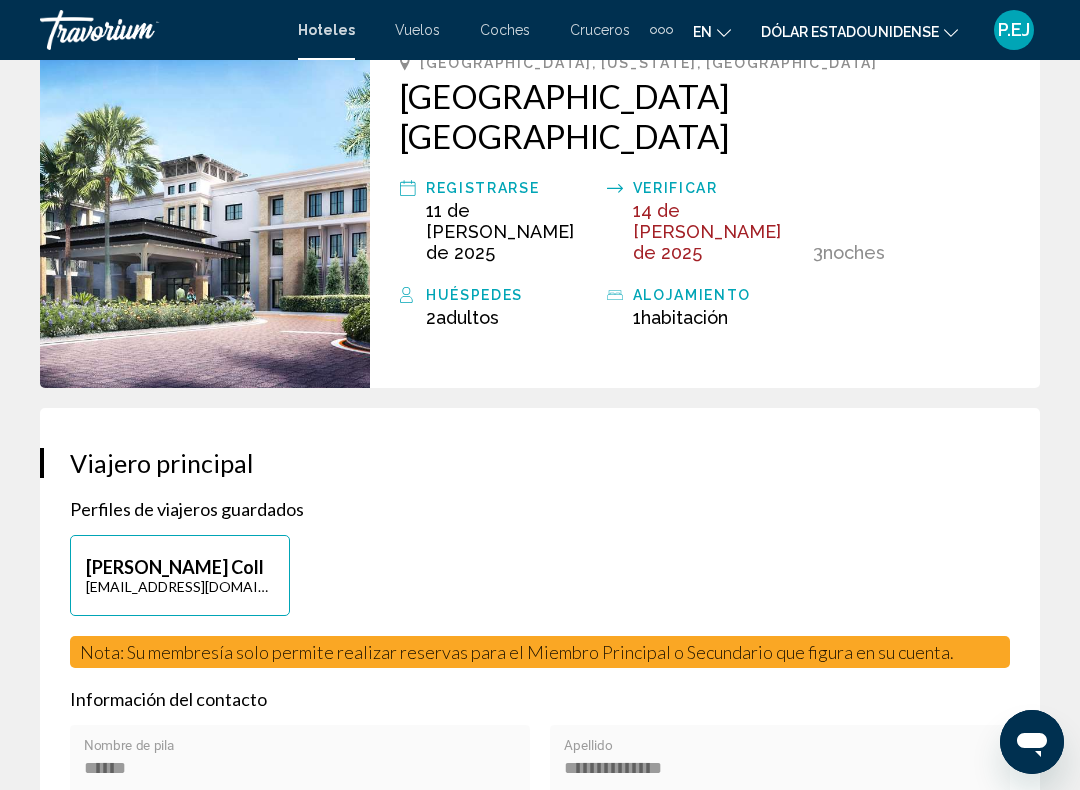 click on "****** Nombre de pila" at bounding box center (300, 758) 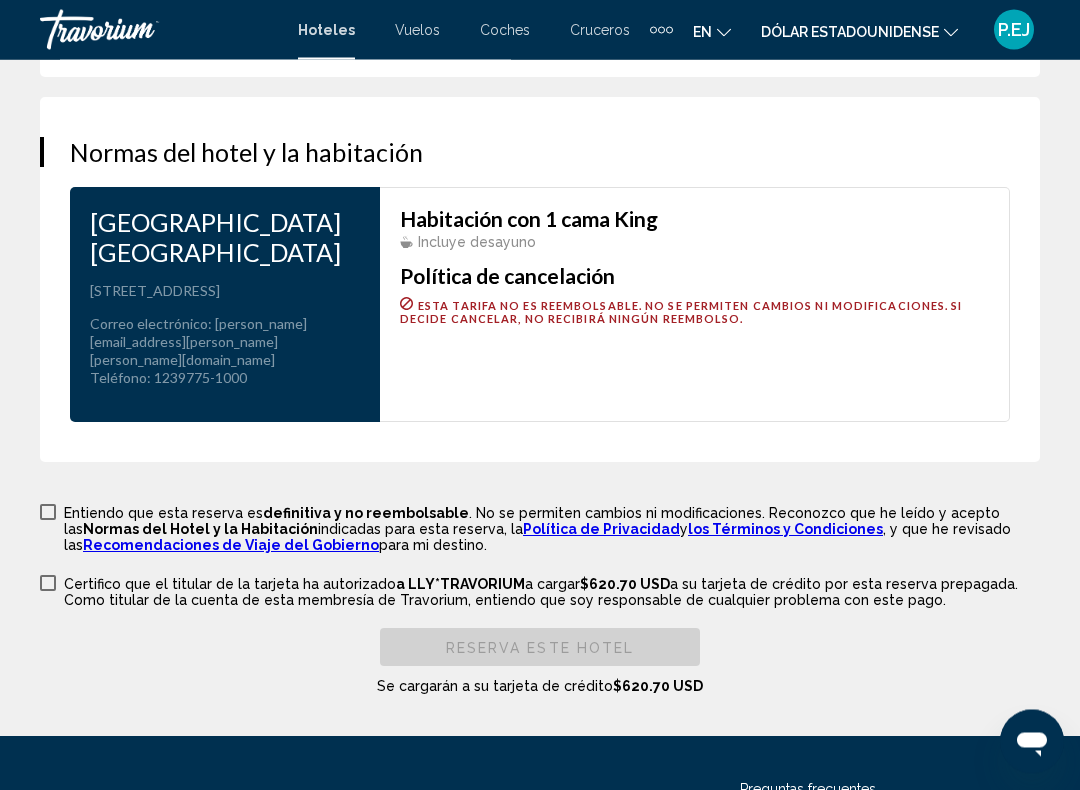 scroll, scrollTop: 3134, scrollLeft: 0, axis: vertical 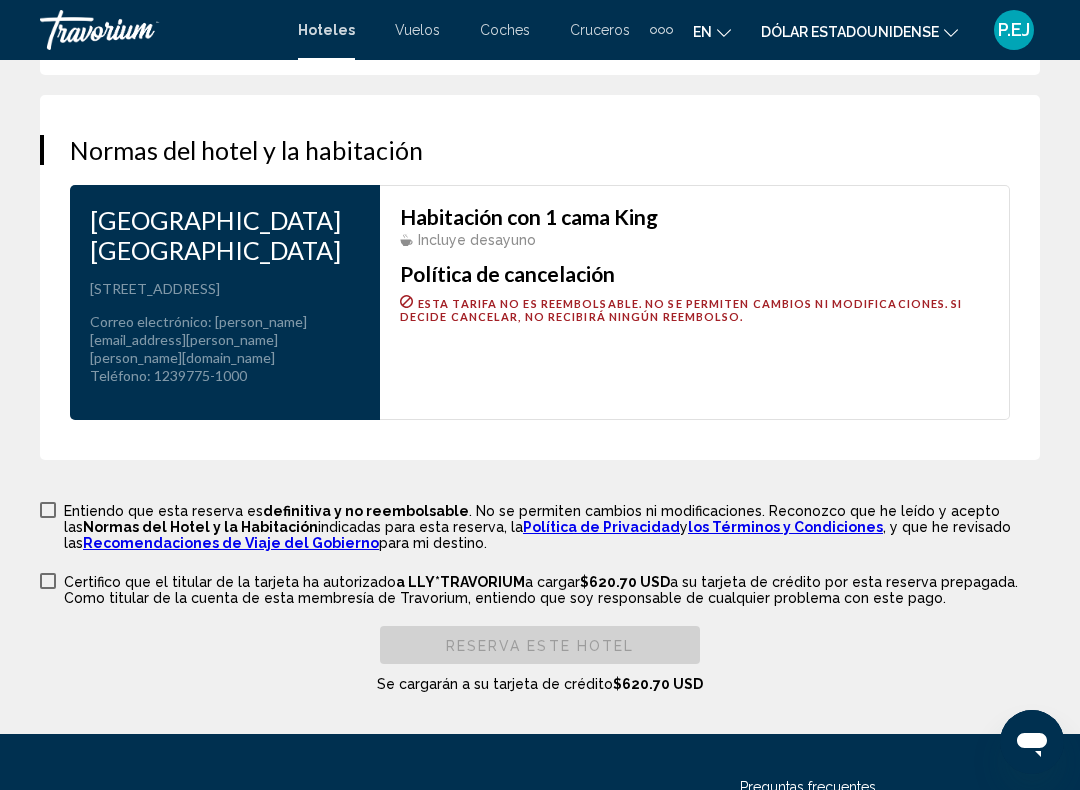 click on "Reserva este hotel Se cargarán a su tarjeta de crédito  $620.70 USD" at bounding box center (540, 660) 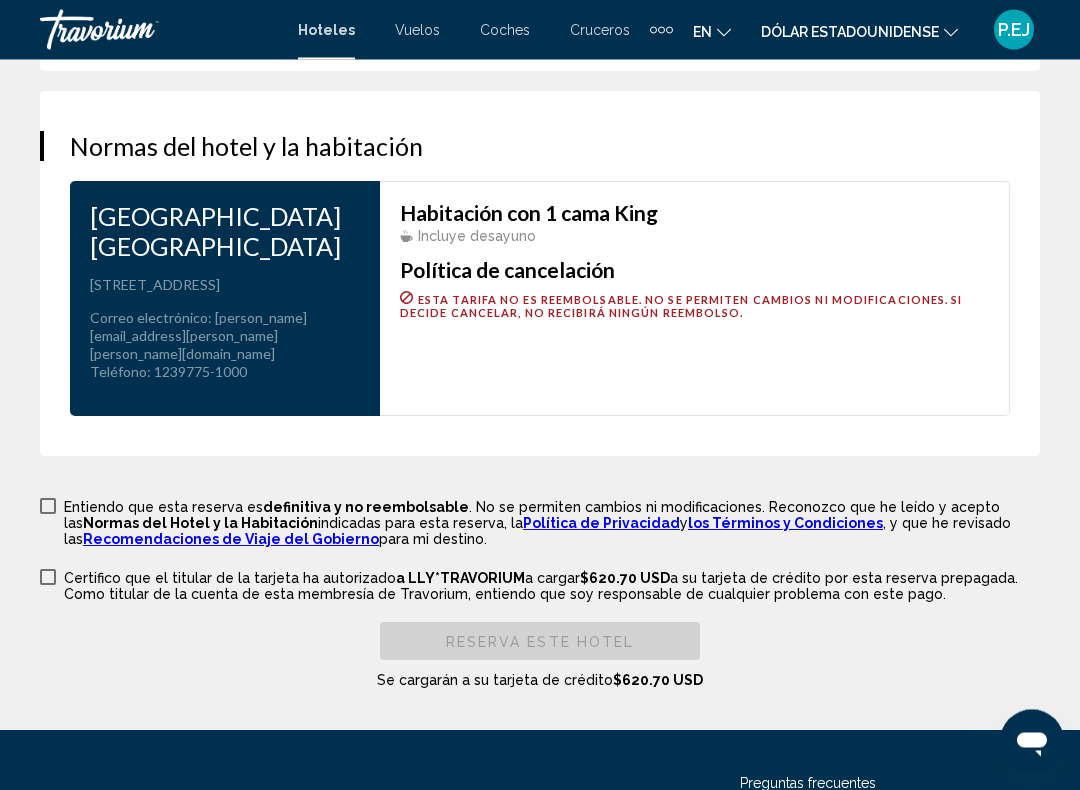 click on "Normas del hotel y la habitación [GEOGRAPHIC_DATA] 5ta Avenida Address [STREET_ADDRESS] Correo electrónico  : [PERSON_NAME][EMAIL_ADDRESS][PERSON_NAME][PERSON_NAME][DOMAIN_NAME] Teléfono  : 1239775-1000 Habitación con 1 cama King
Incluye desayuno Política de cancelación
Esta tarifa no es reembolsable. No se permiten cambios ni modificaciones. Si decide cancelar, no recibirá ningún reembolso. Important Information Read more" at bounding box center (540, 274) 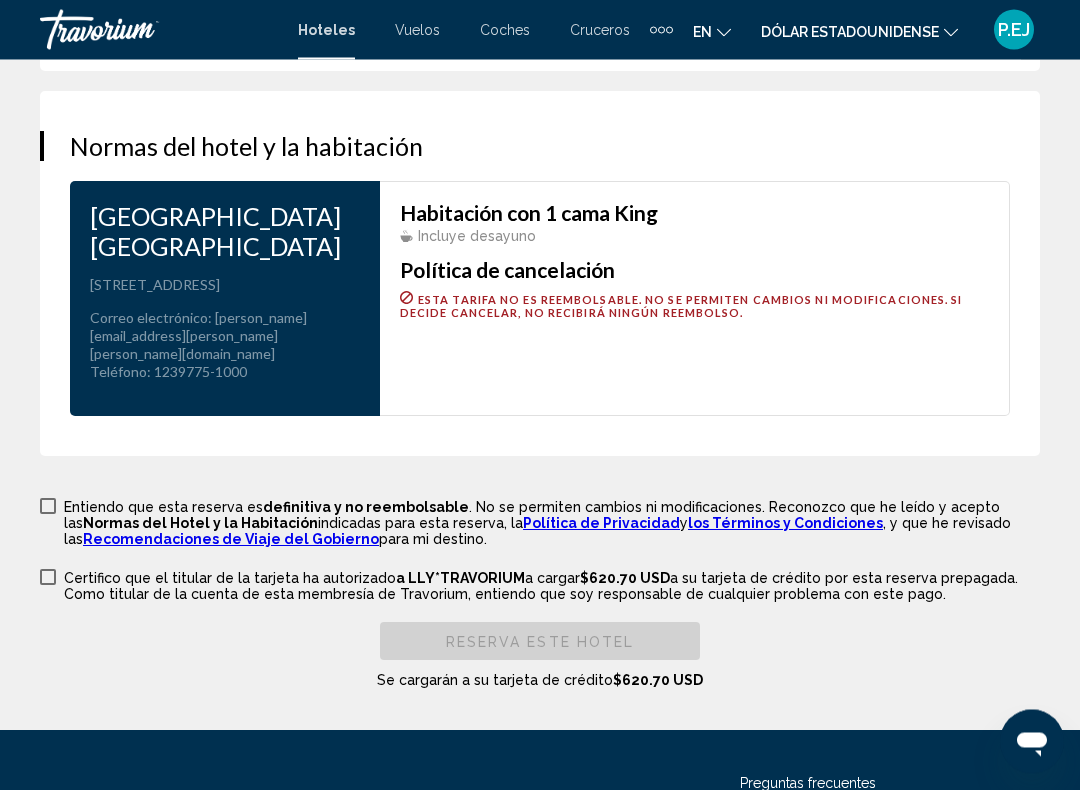 click on "Hoteles Vuelos Coches Cruceros Actividades Preguntas frecuentes Contacto política de privacidad Términos y condiciones" at bounding box center (540, 825) 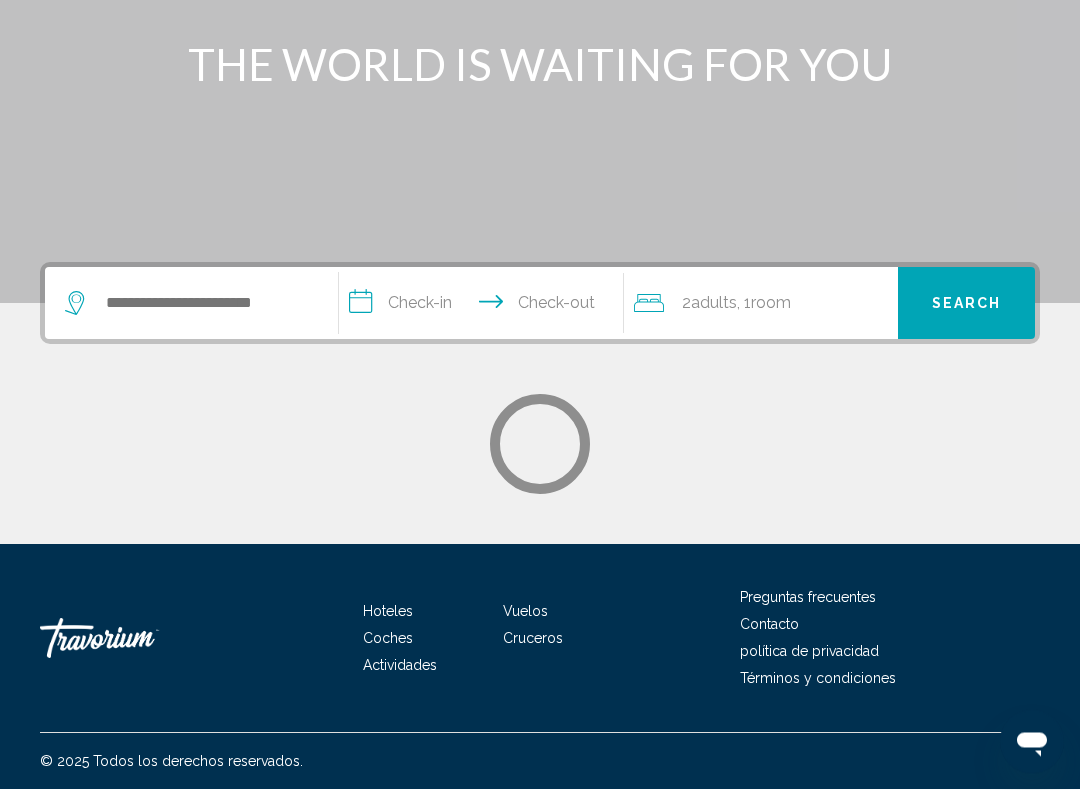 scroll, scrollTop: 0, scrollLeft: 0, axis: both 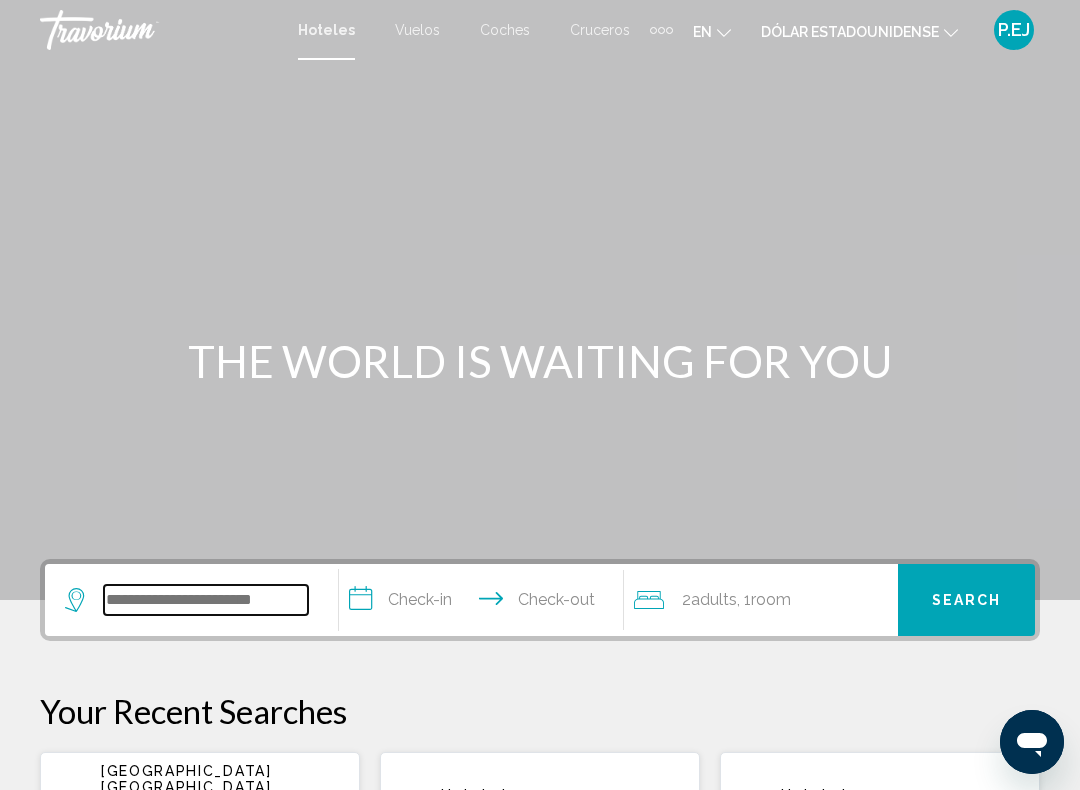 click at bounding box center (206, 600) 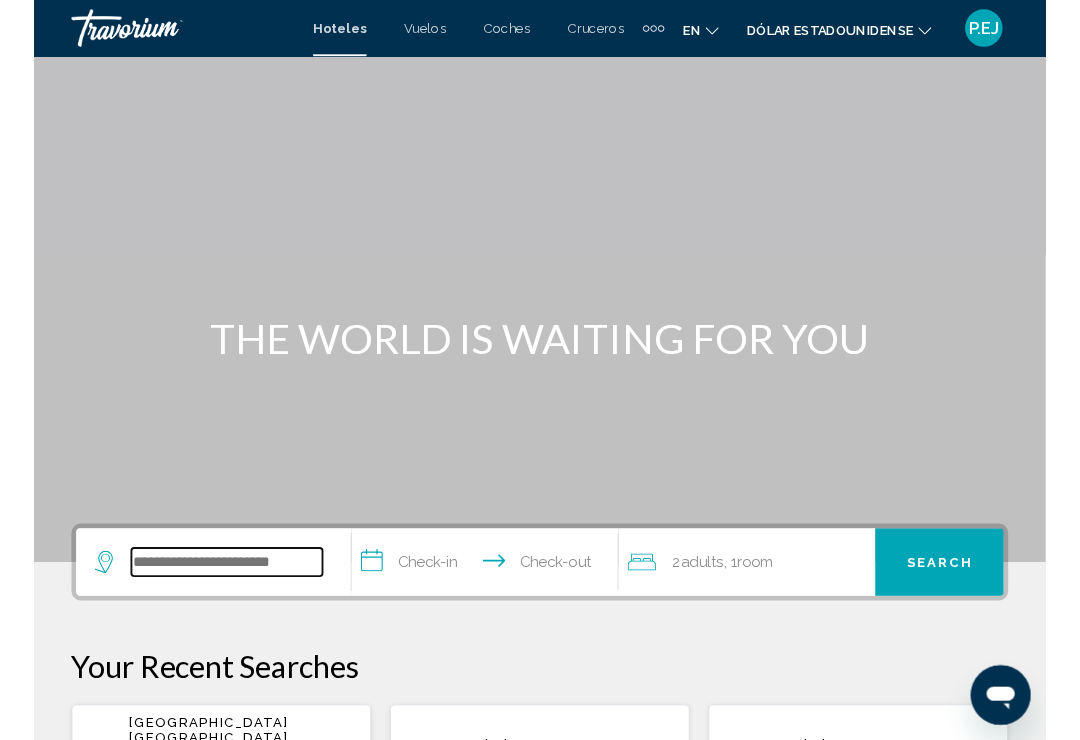 scroll, scrollTop: 51, scrollLeft: 0, axis: vertical 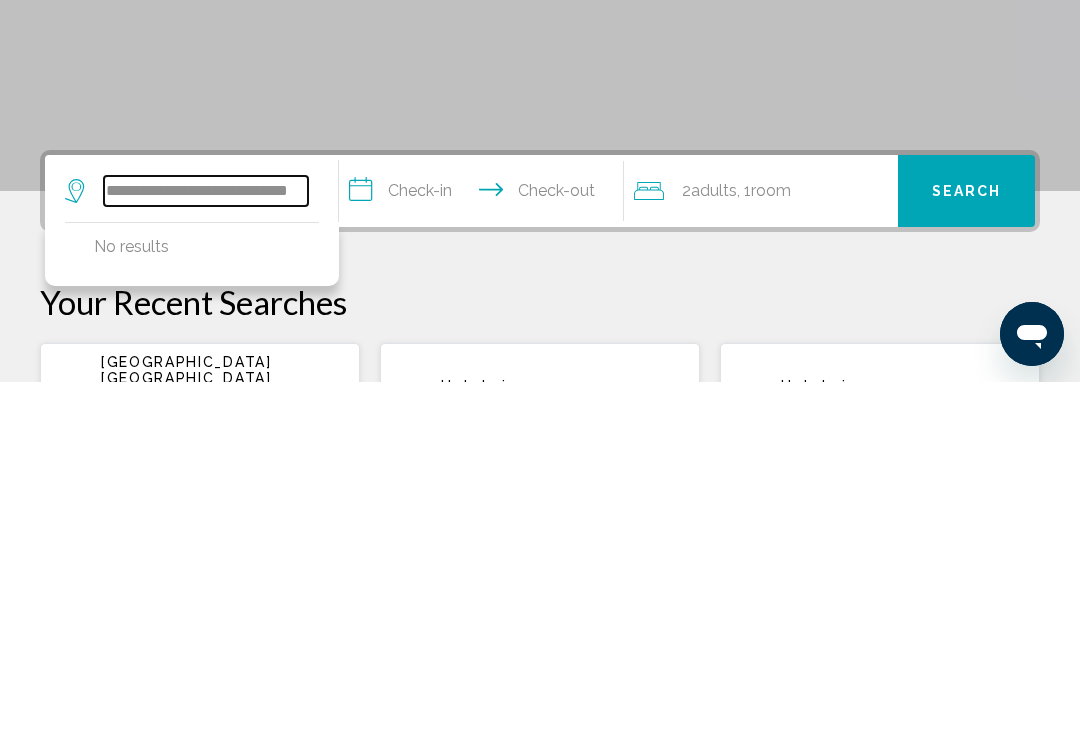 type on "**********" 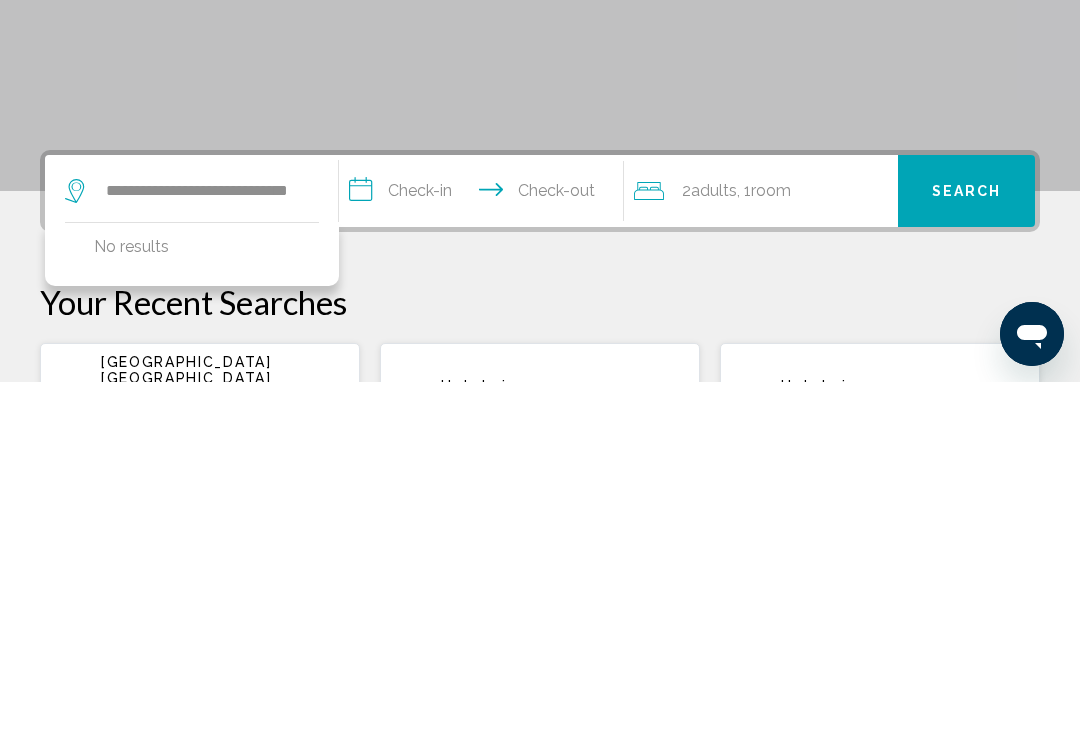 click on "**********" at bounding box center [485, 552] 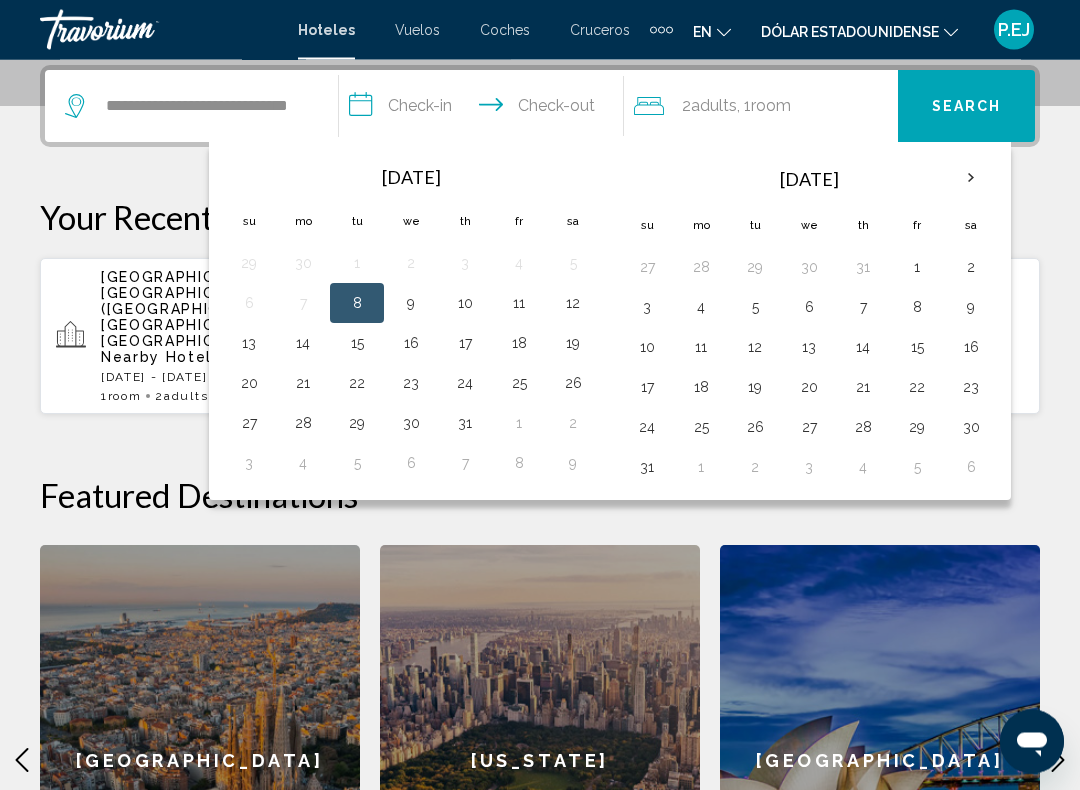 scroll, scrollTop: 494, scrollLeft: 0, axis: vertical 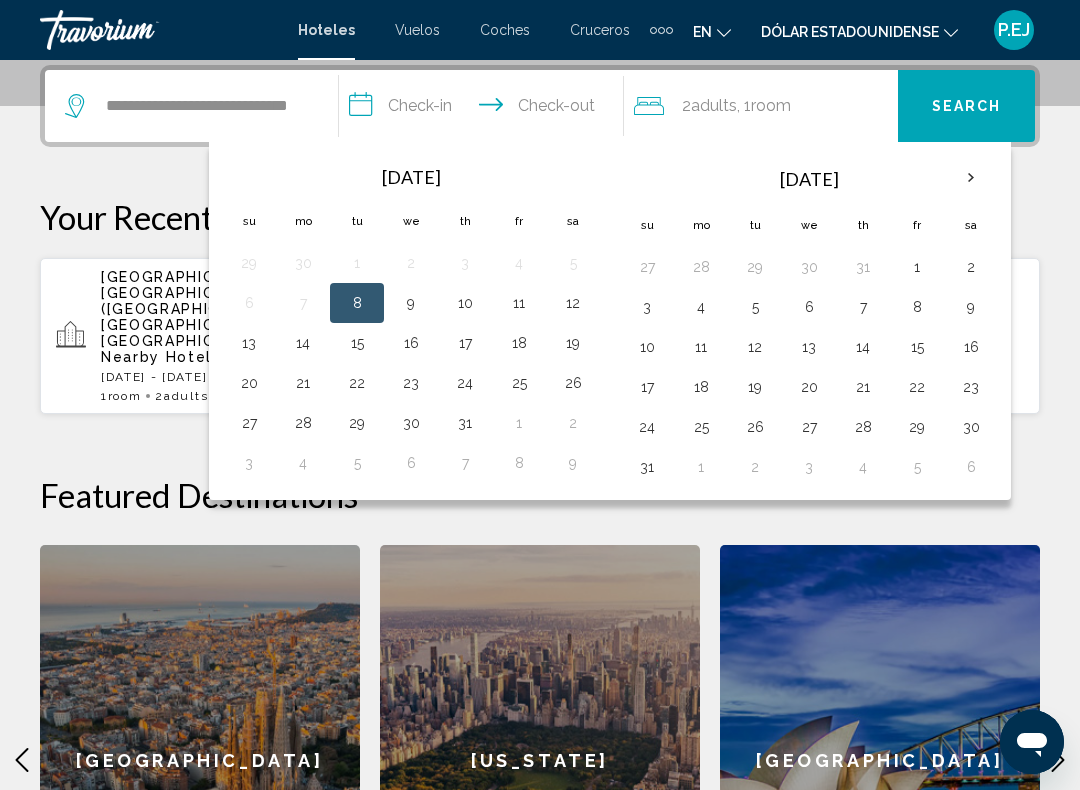 click on "Featured Destinations" 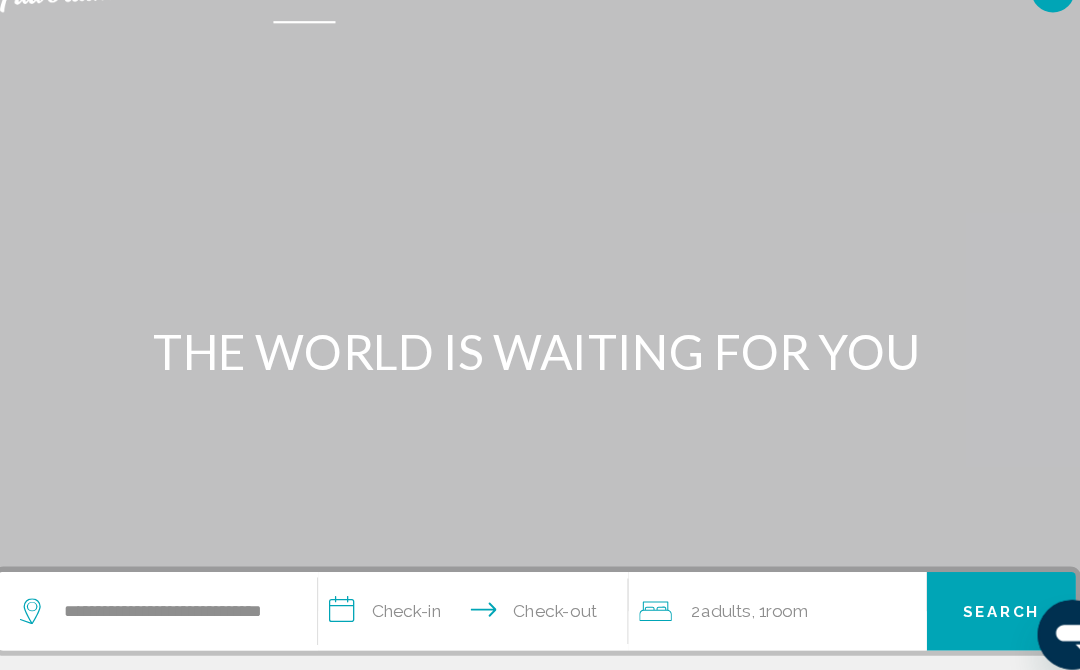 scroll, scrollTop: 48, scrollLeft: 0, axis: vertical 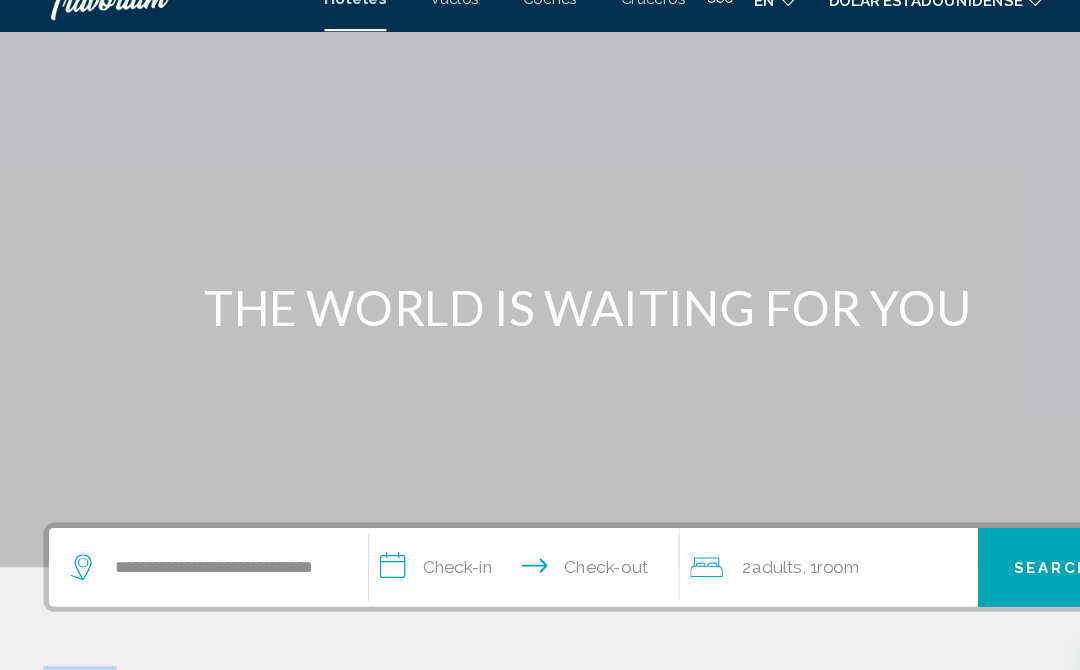click on "**********" at bounding box center [540, 971] 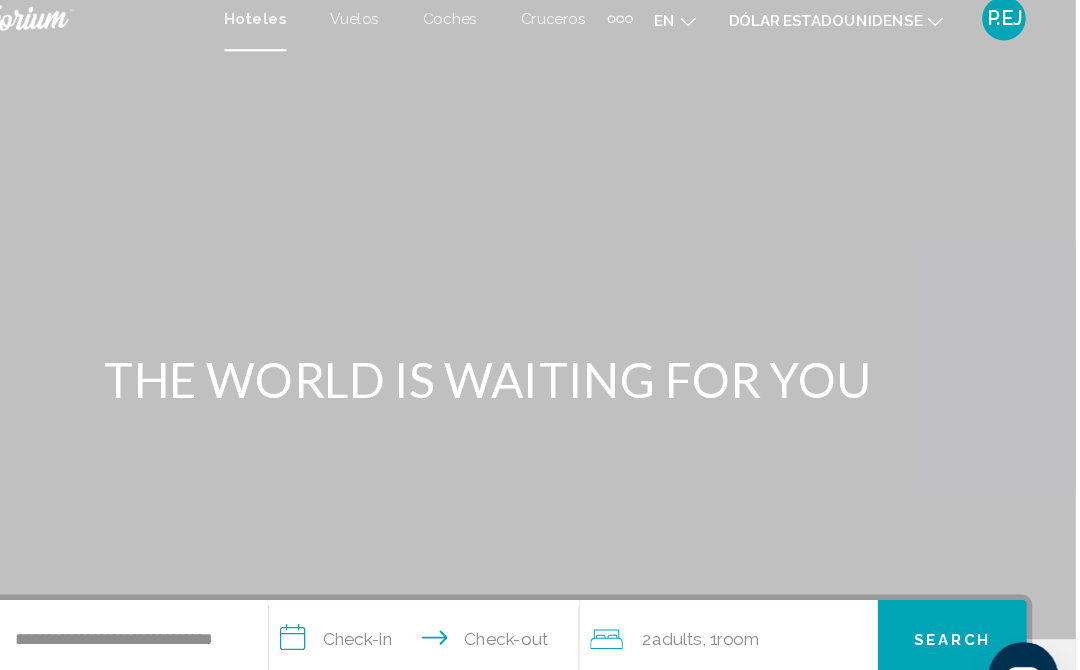 scroll, scrollTop: 0, scrollLeft: 0, axis: both 